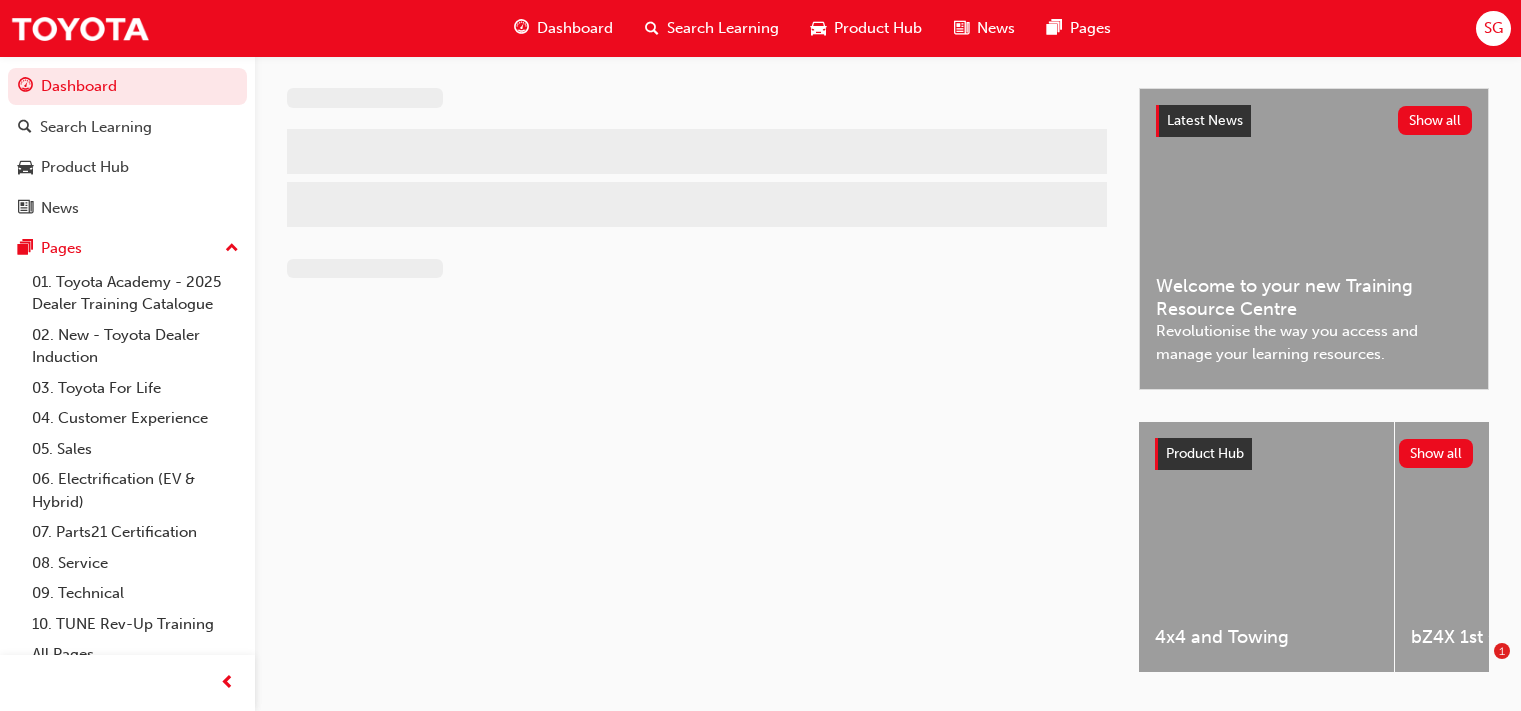 scroll, scrollTop: 0, scrollLeft: 0, axis: both 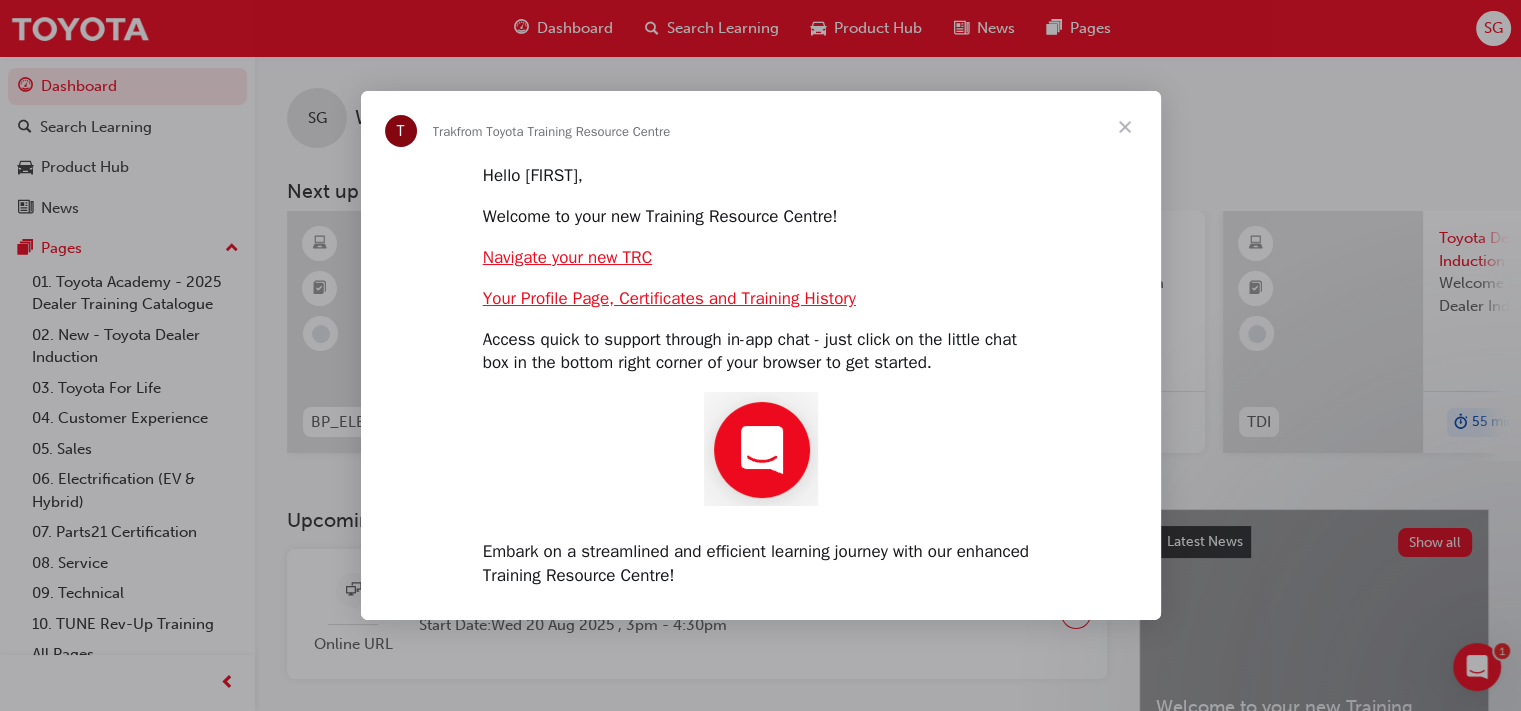 click at bounding box center (1125, 127) 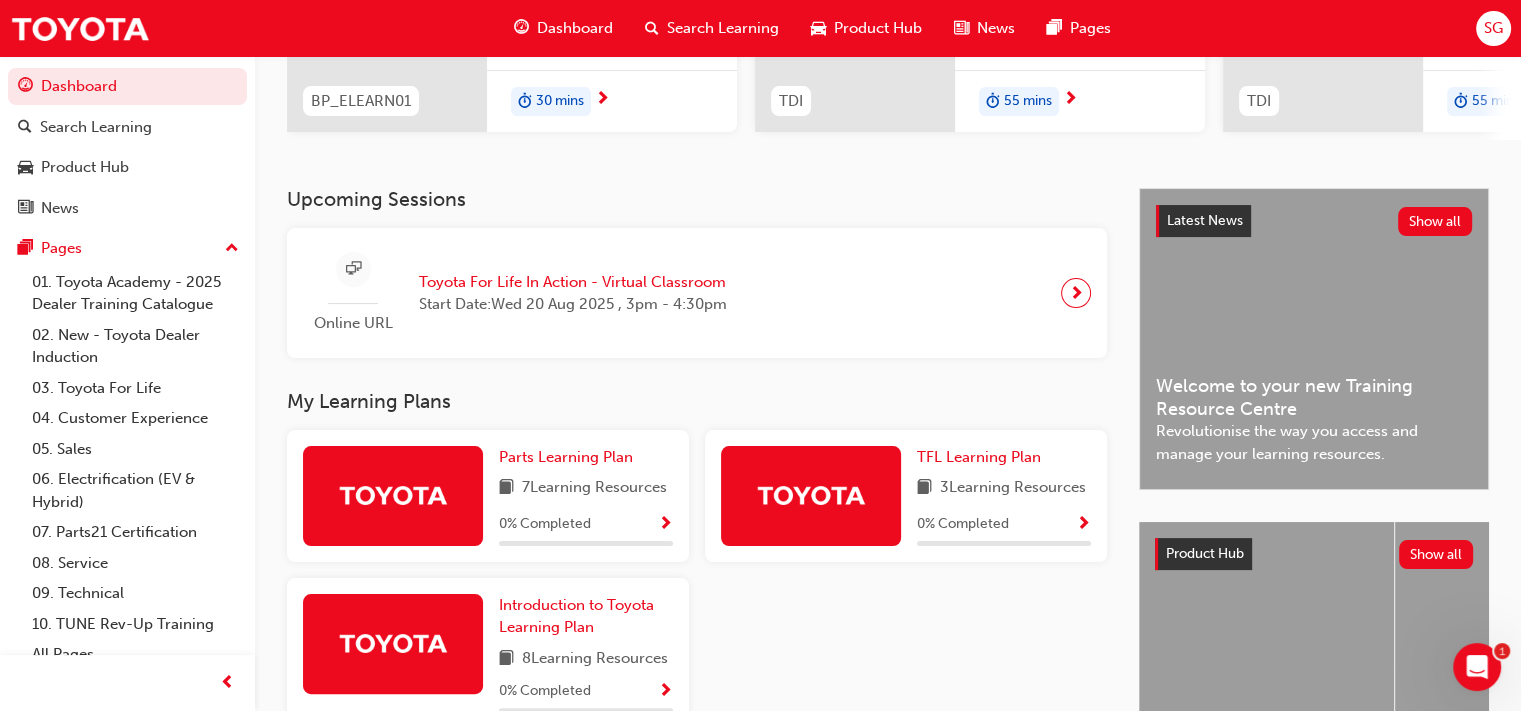 scroll, scrollTop: 0, scrollLeft: 0, axis: both 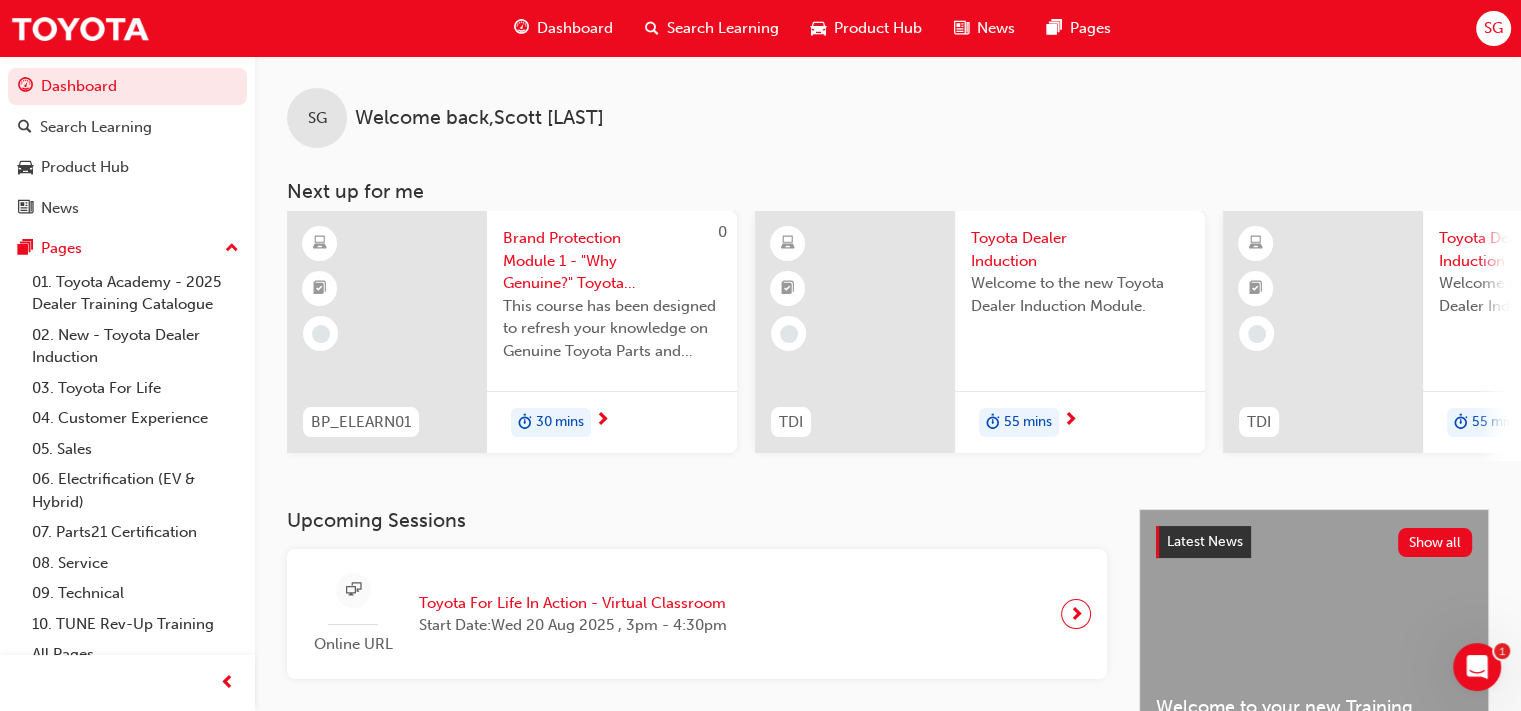 click on "SG" at bounding box center (1493, 28) 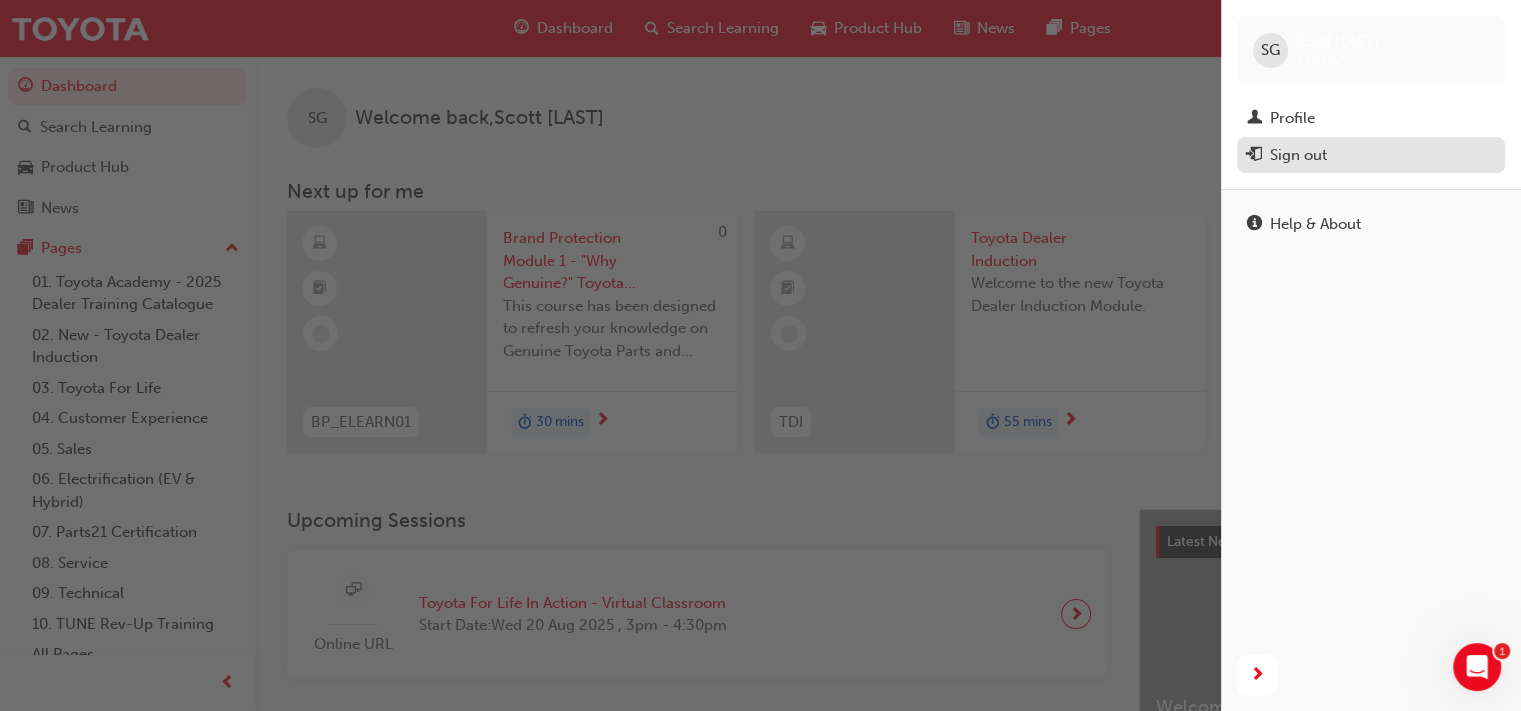 click on "Sign out" at bounding box center (1371, 155) 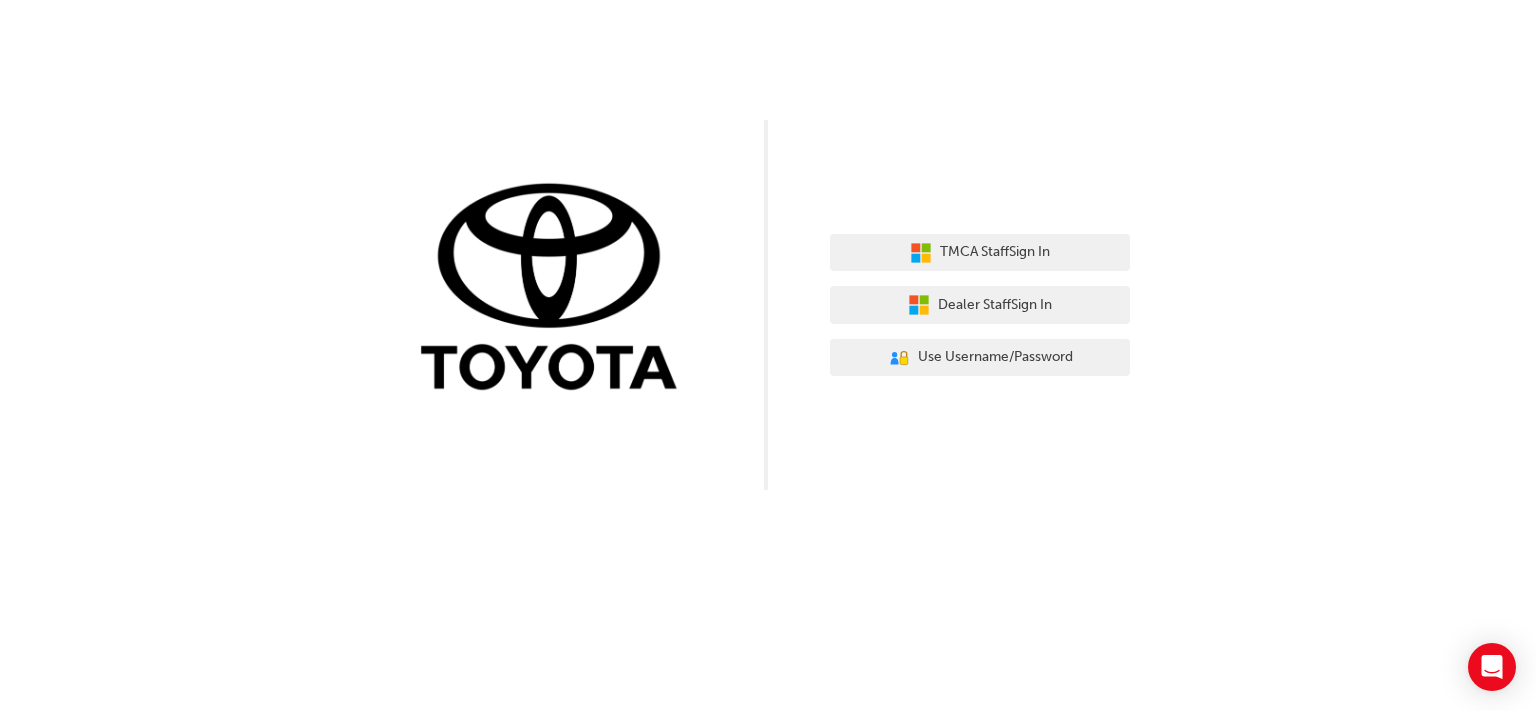 scroll, scrollTop: 0, scrollLeft: 0, axis: both 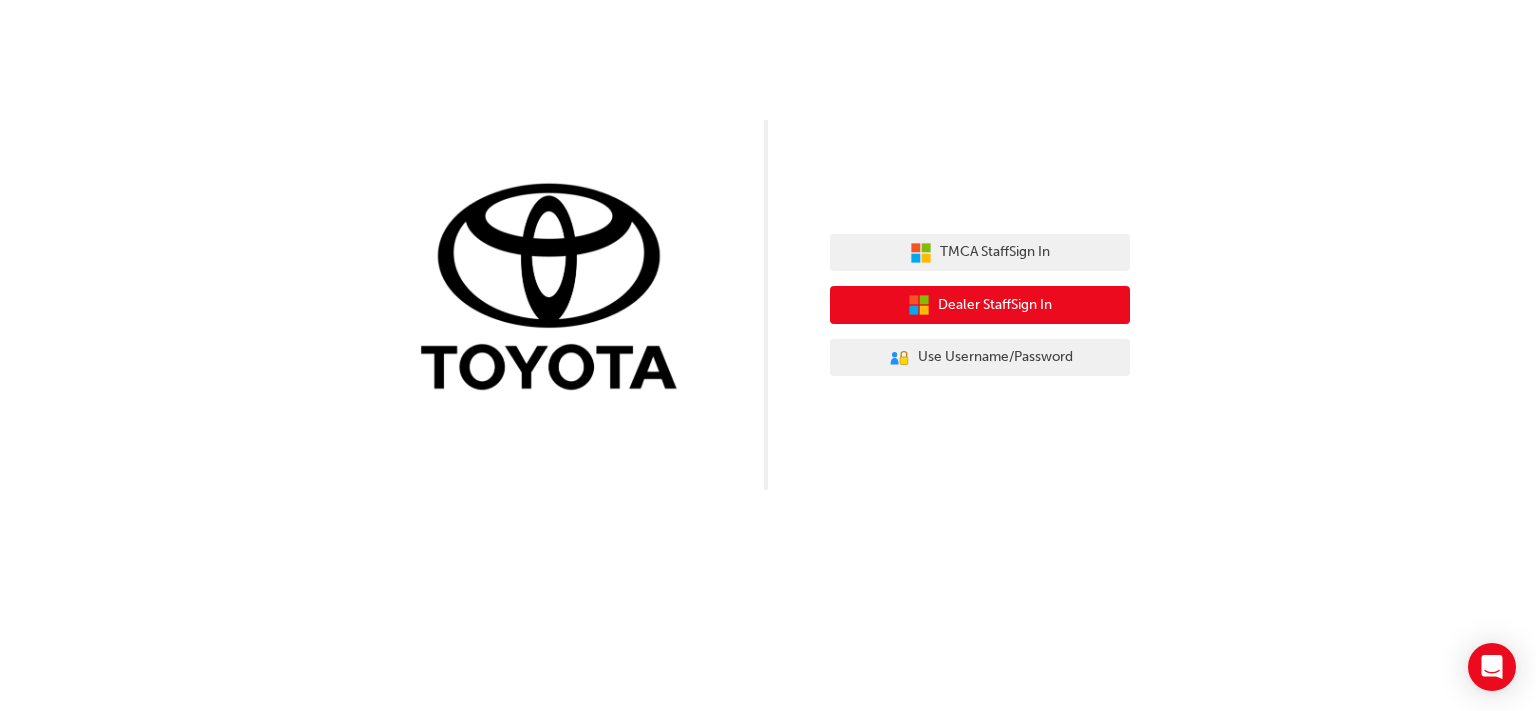click on "Dealer Staff  Sign In" at bounding box center [995, 305] 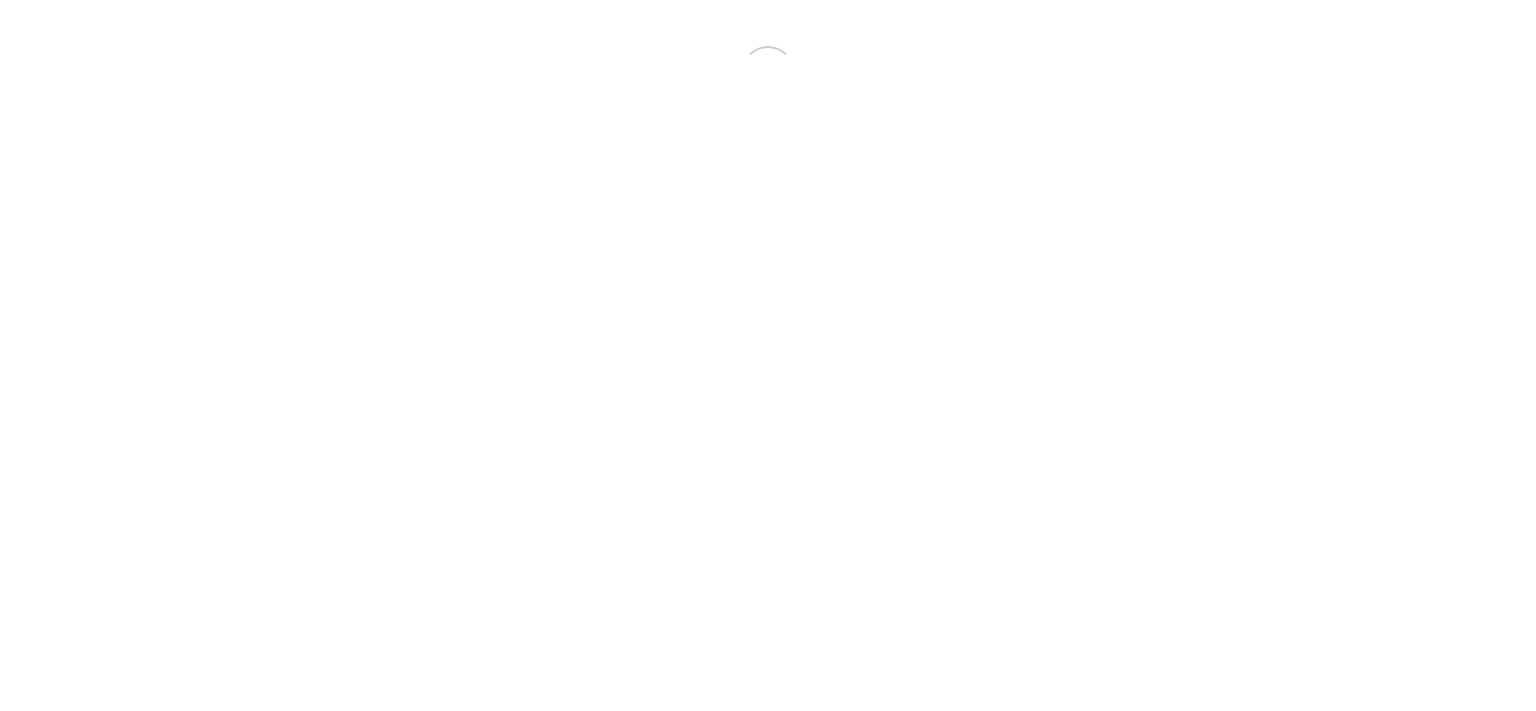 scroll, scrollTop: 0, scrollLeft: 0, axis: both 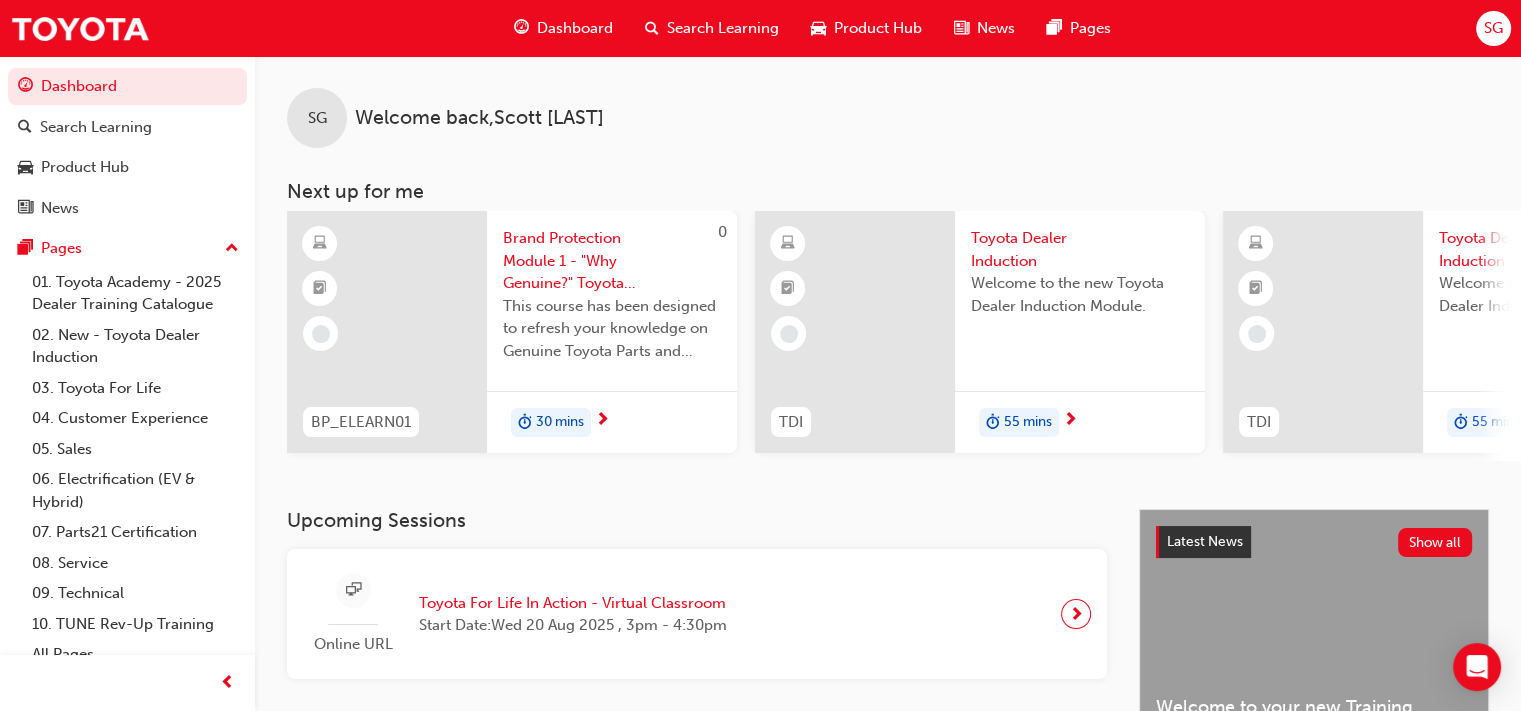 click on "SG" at bounding box center [1493, 28] 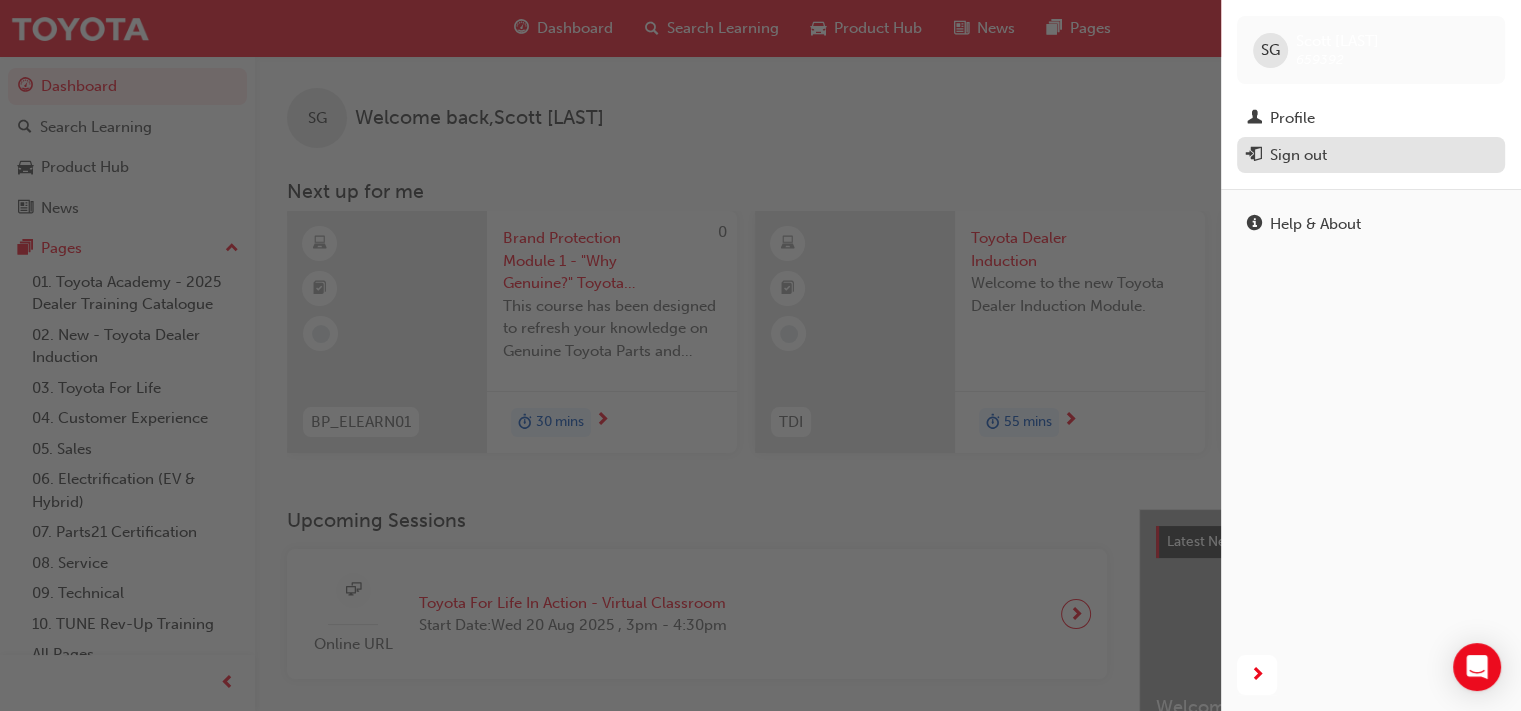 click on "Sign out" at bounding box center [1371, 155] 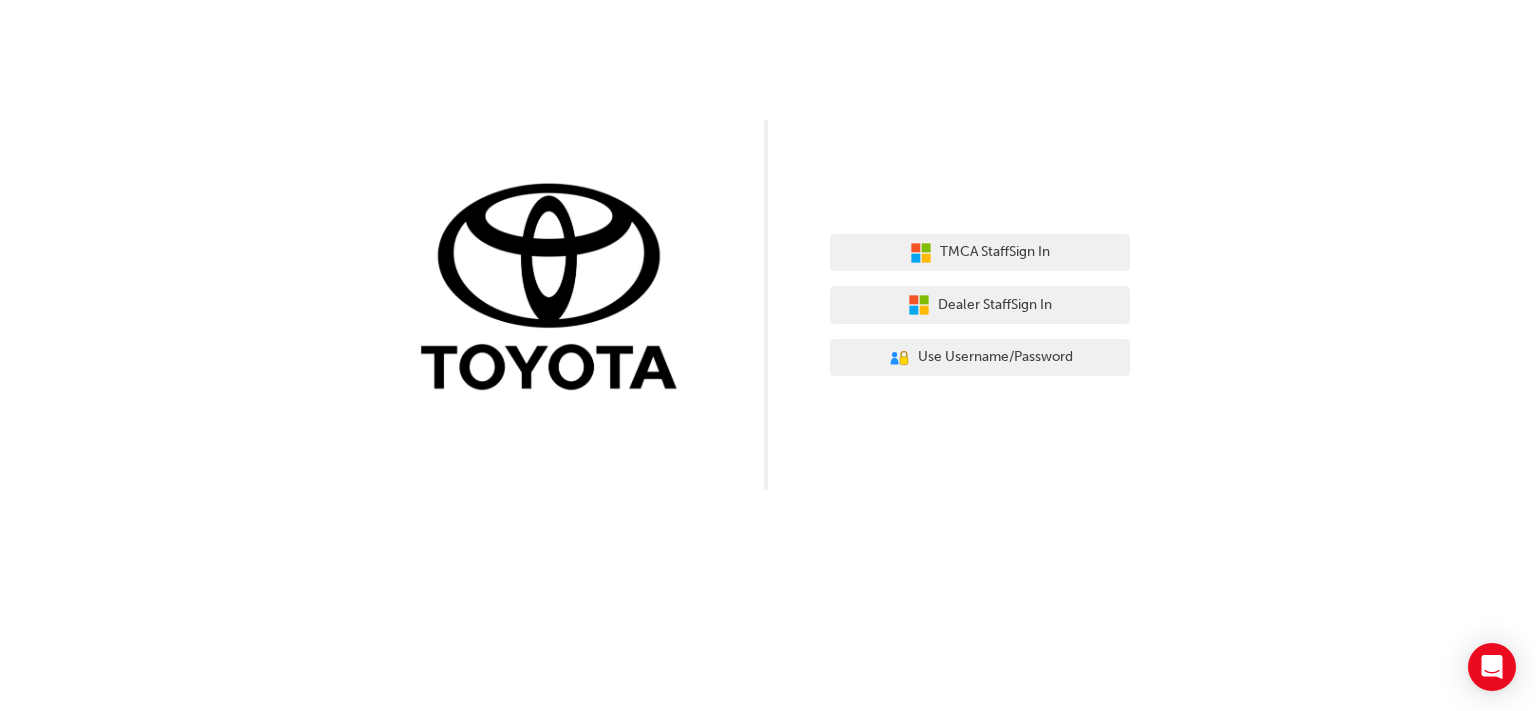 scroll, scrollTop: 0, scrollLeft: 0, axis: both 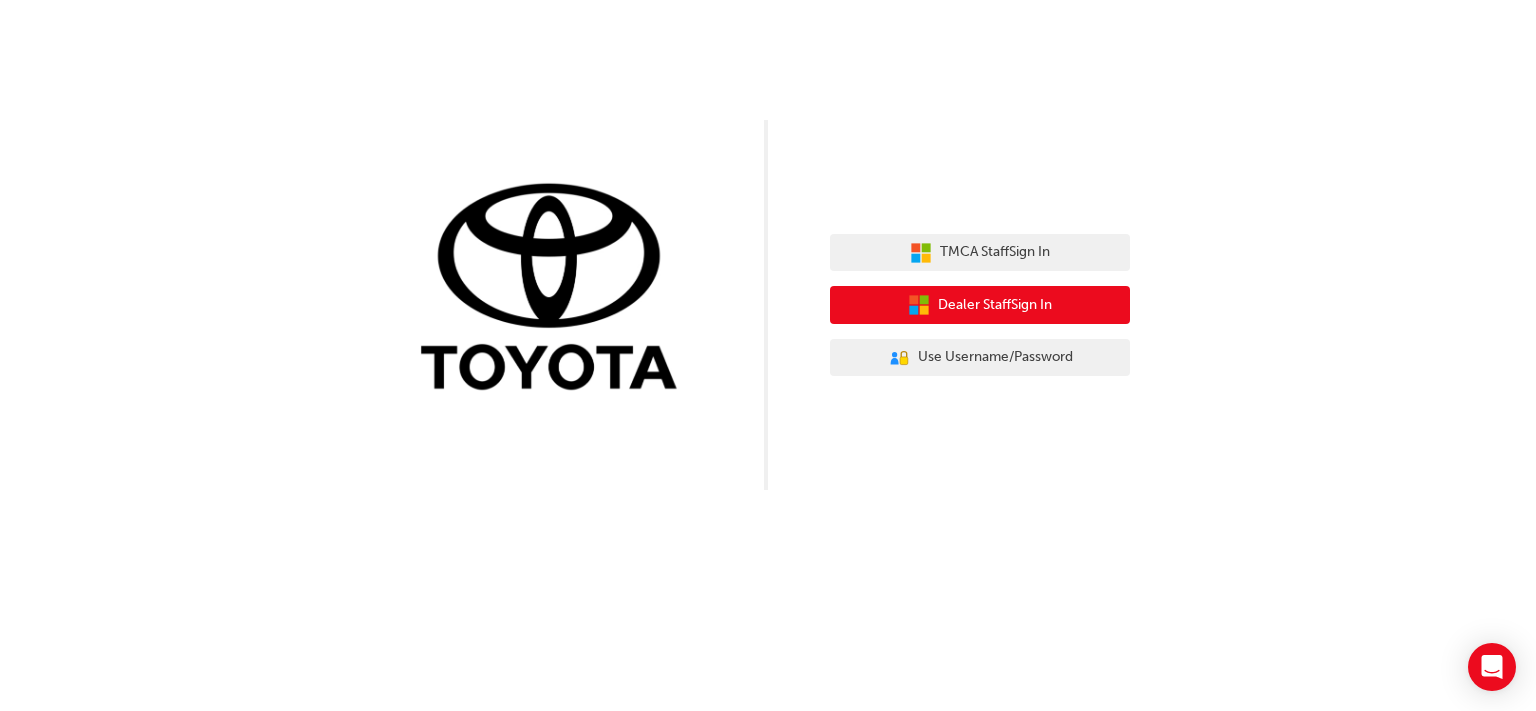 click on "Dealer Staff  Sign In" at bounding box center (995, 305) 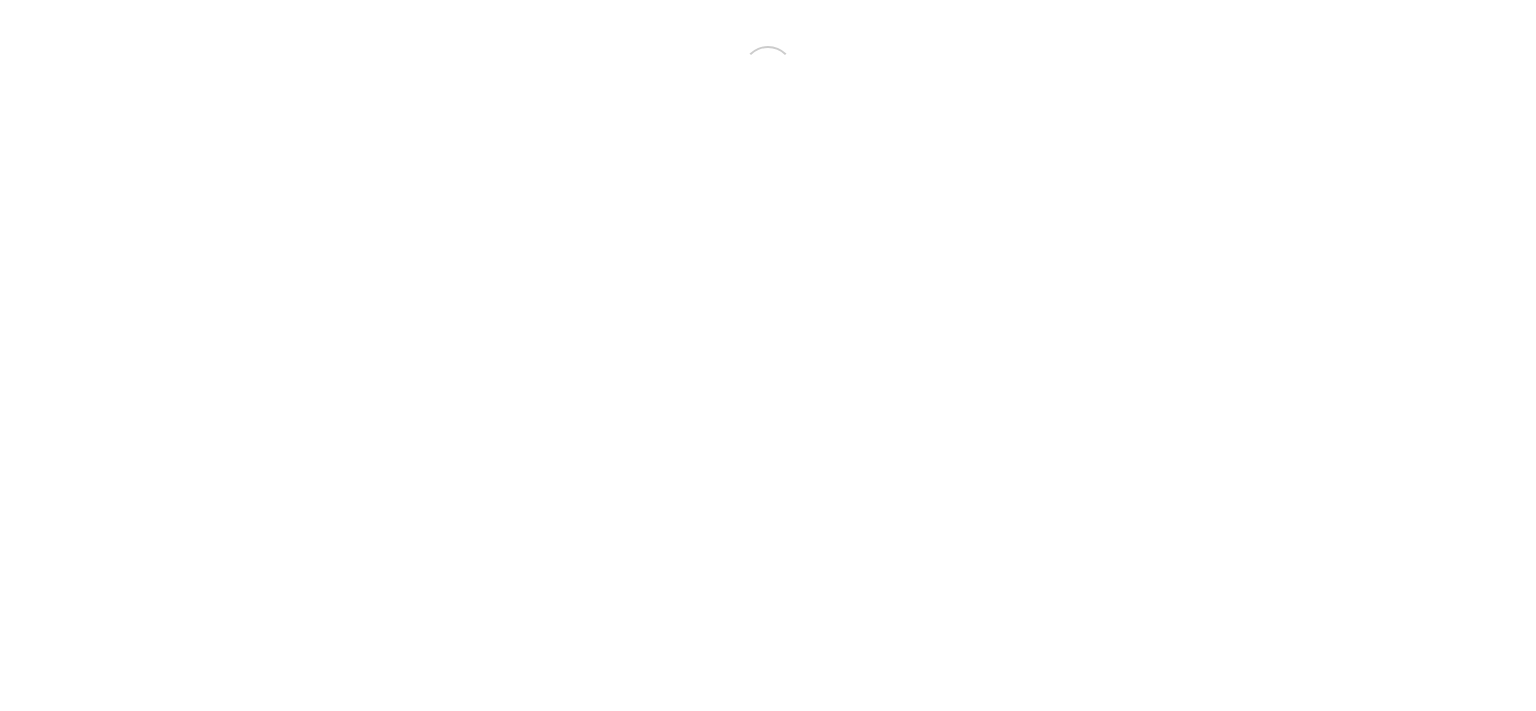 scroll, scrollTop: 0, scrollLeft: 0, axis: both 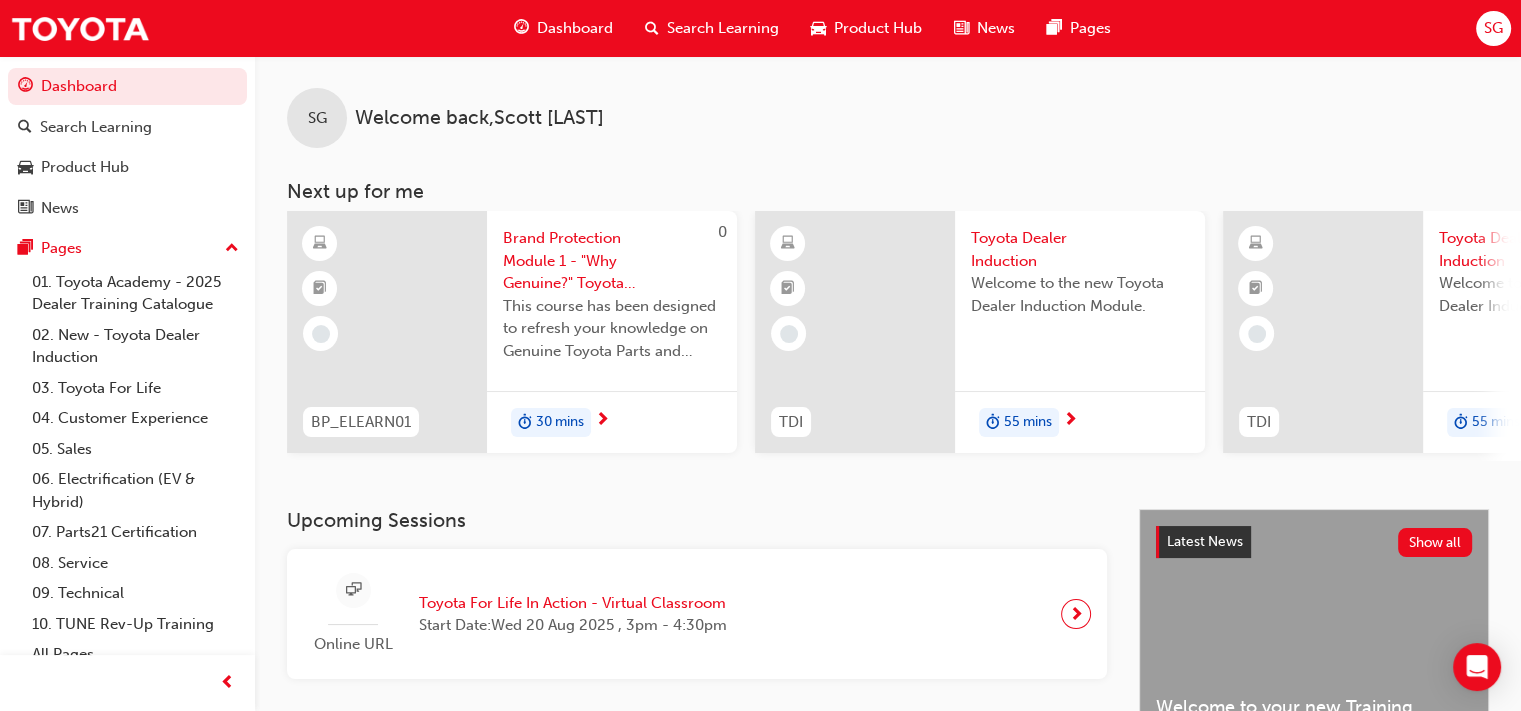 click on "SG" at bounding box center [1493, 28] 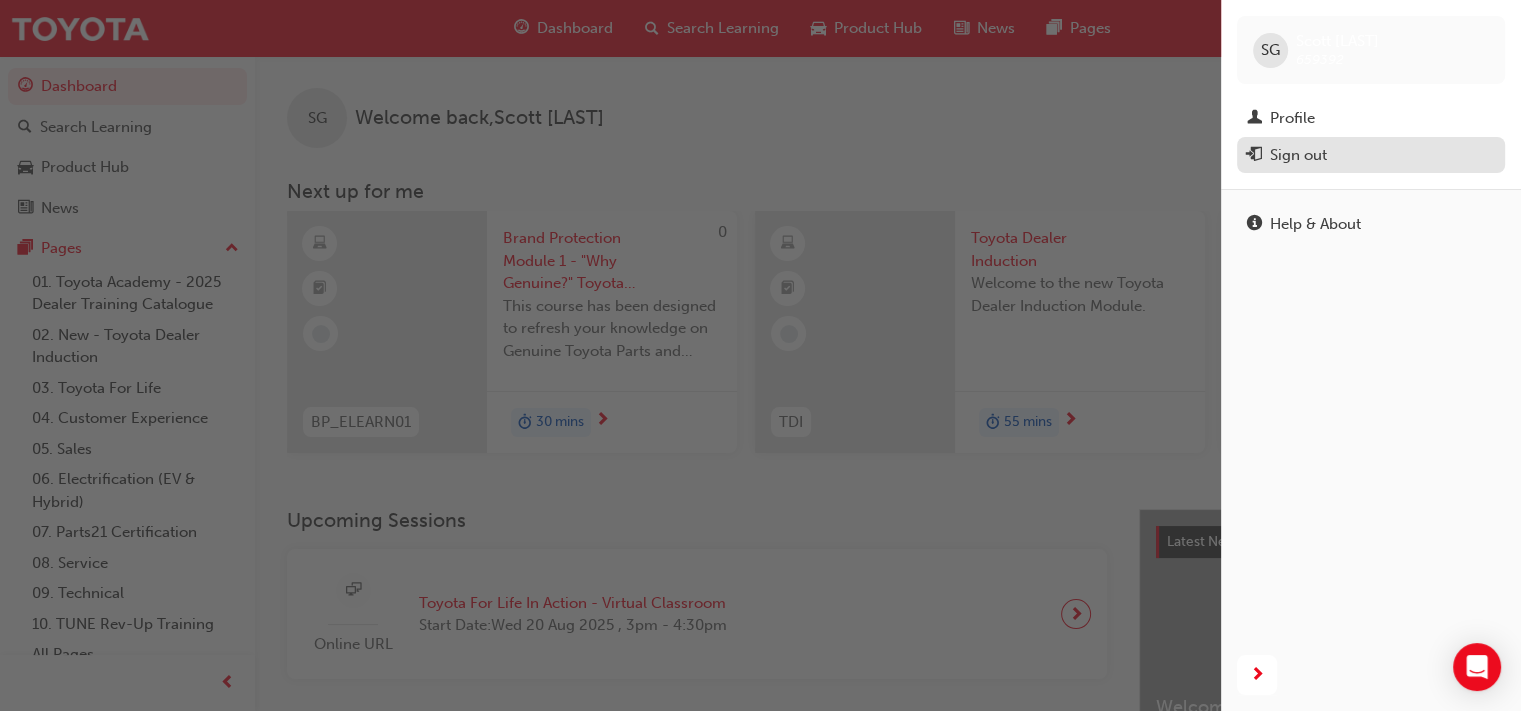 click on "Sign out" at bounding box center [1298, 155] 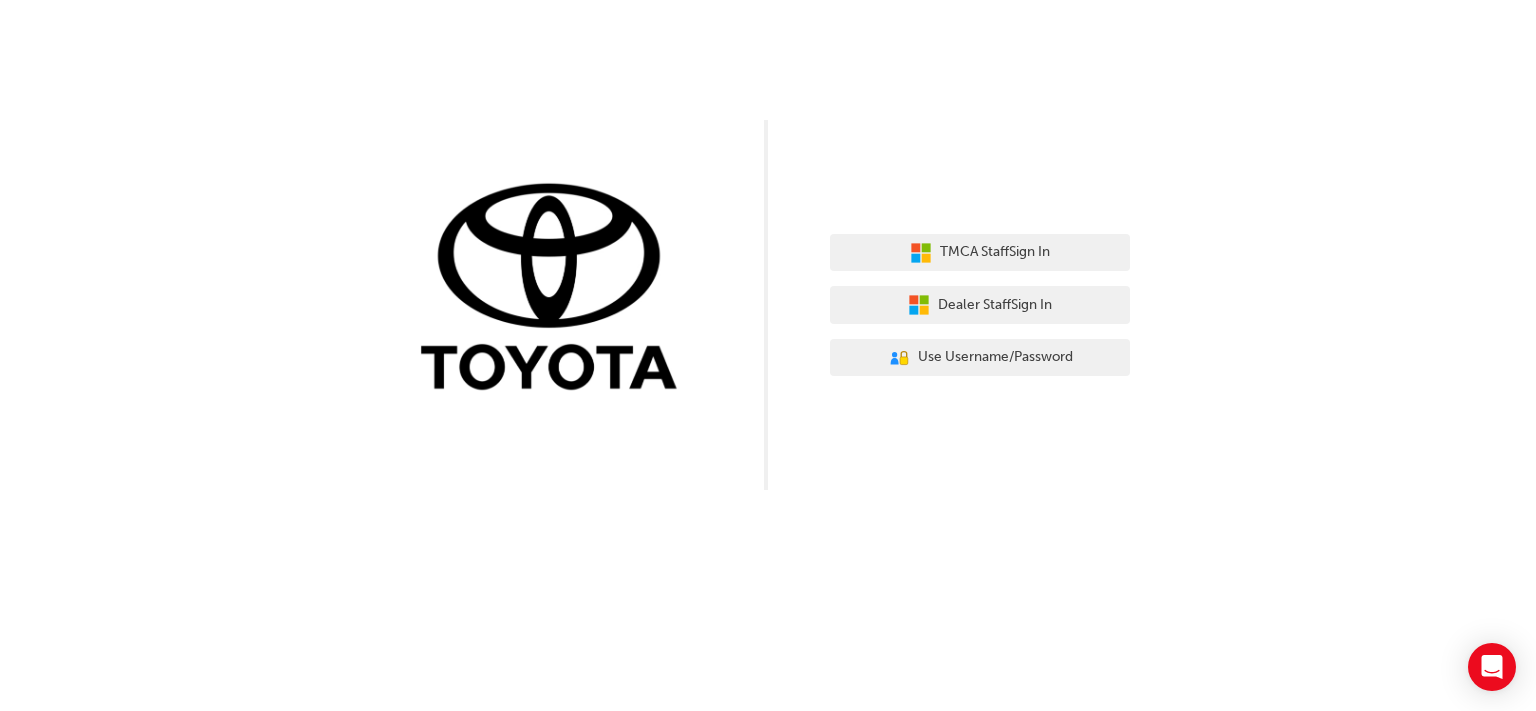 scroll, scrollTop: 0, scrollLeft: 0, axis: both 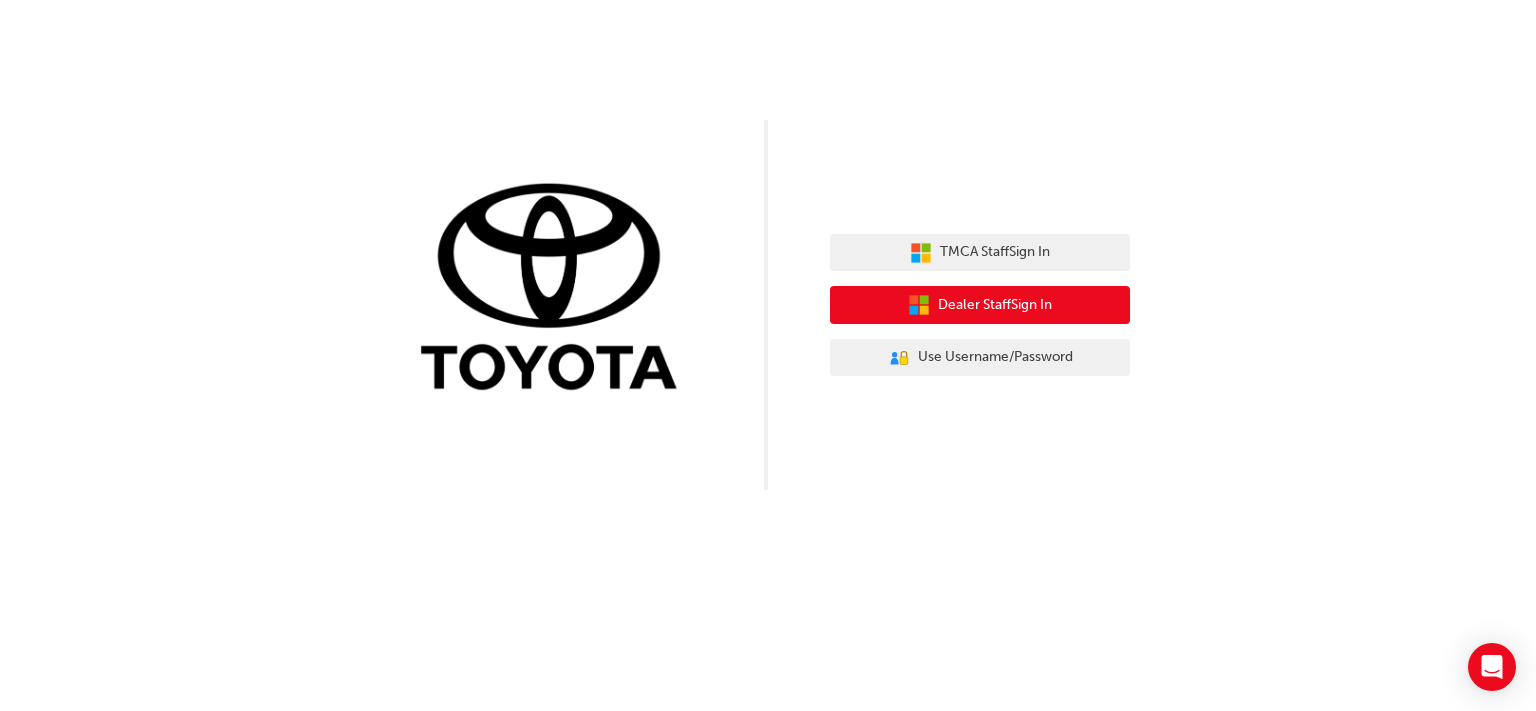 click on "Dealer Staff  Sign In" at bounding box center (995, 305) 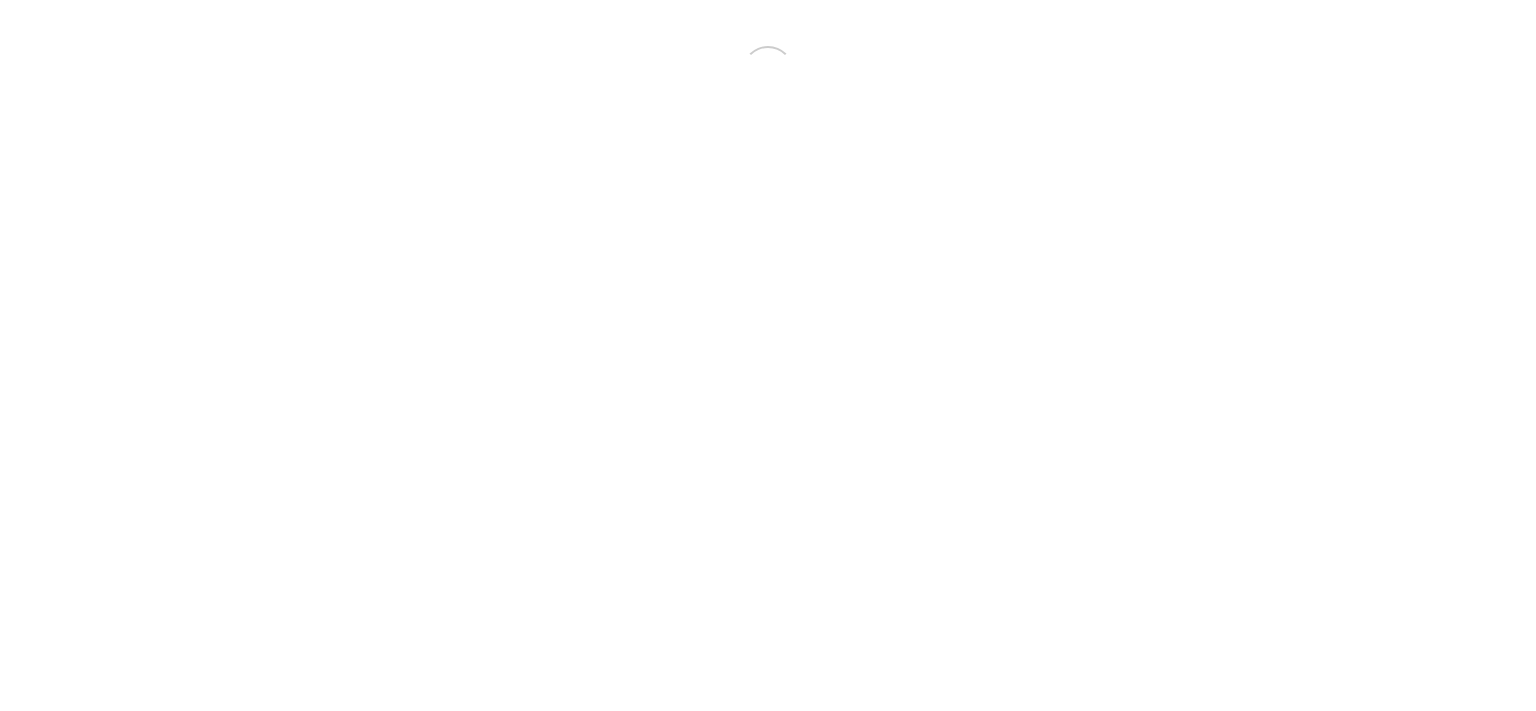scroll, scrollTop: 0, scrollLeft: 0, axis: both 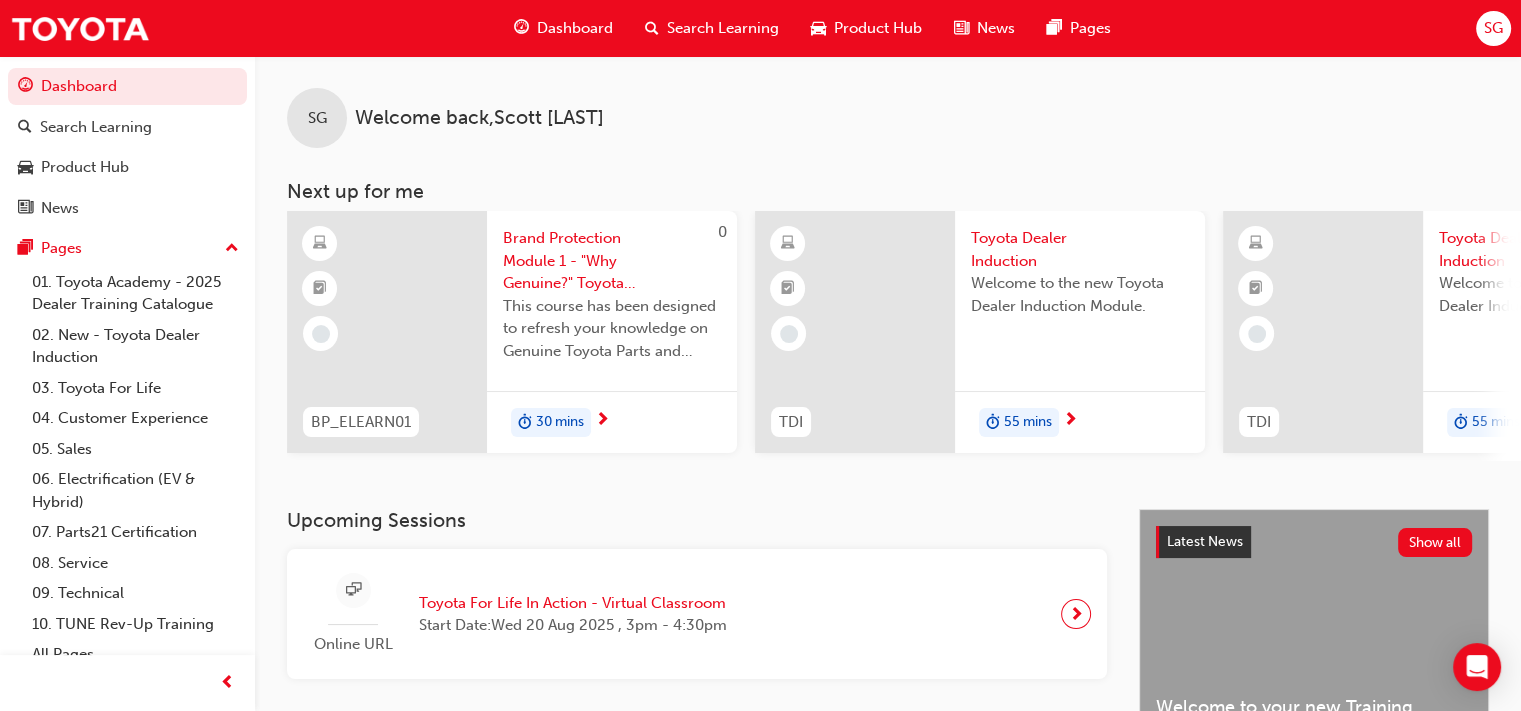 click on "SG" at bounding box center [1493, 28] 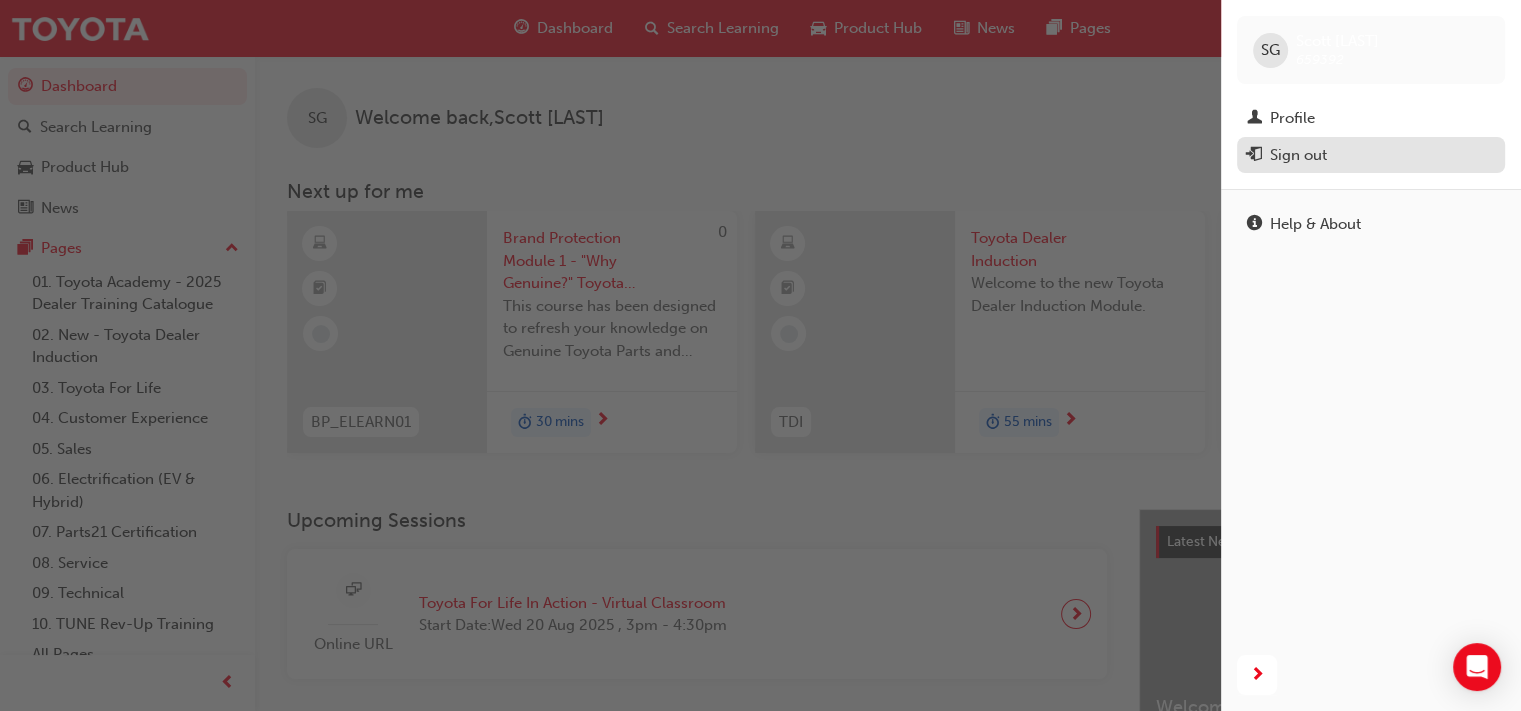 click on "Sign out" at bounding box center (1371, 155) 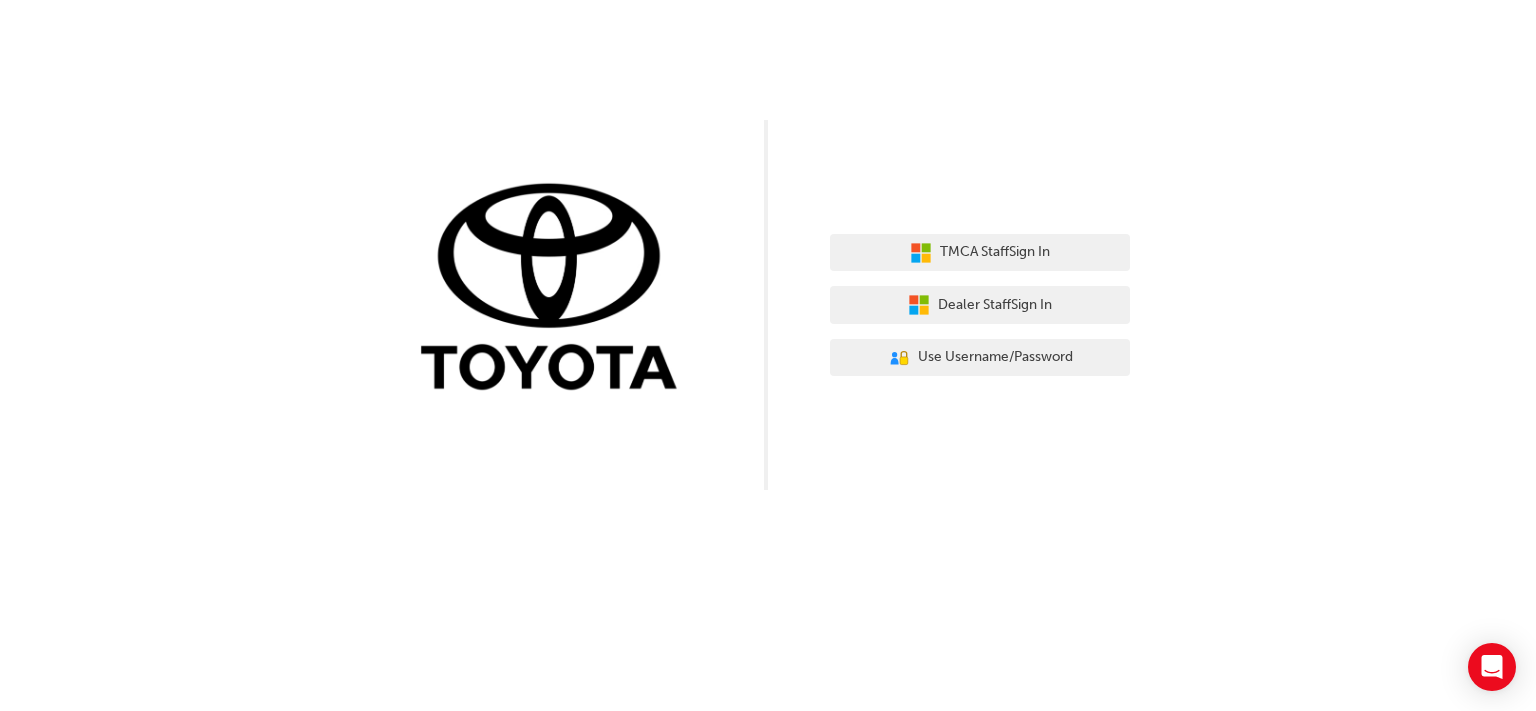 scroll, scrollTop: 0, scrollLeft: 0, axis: both 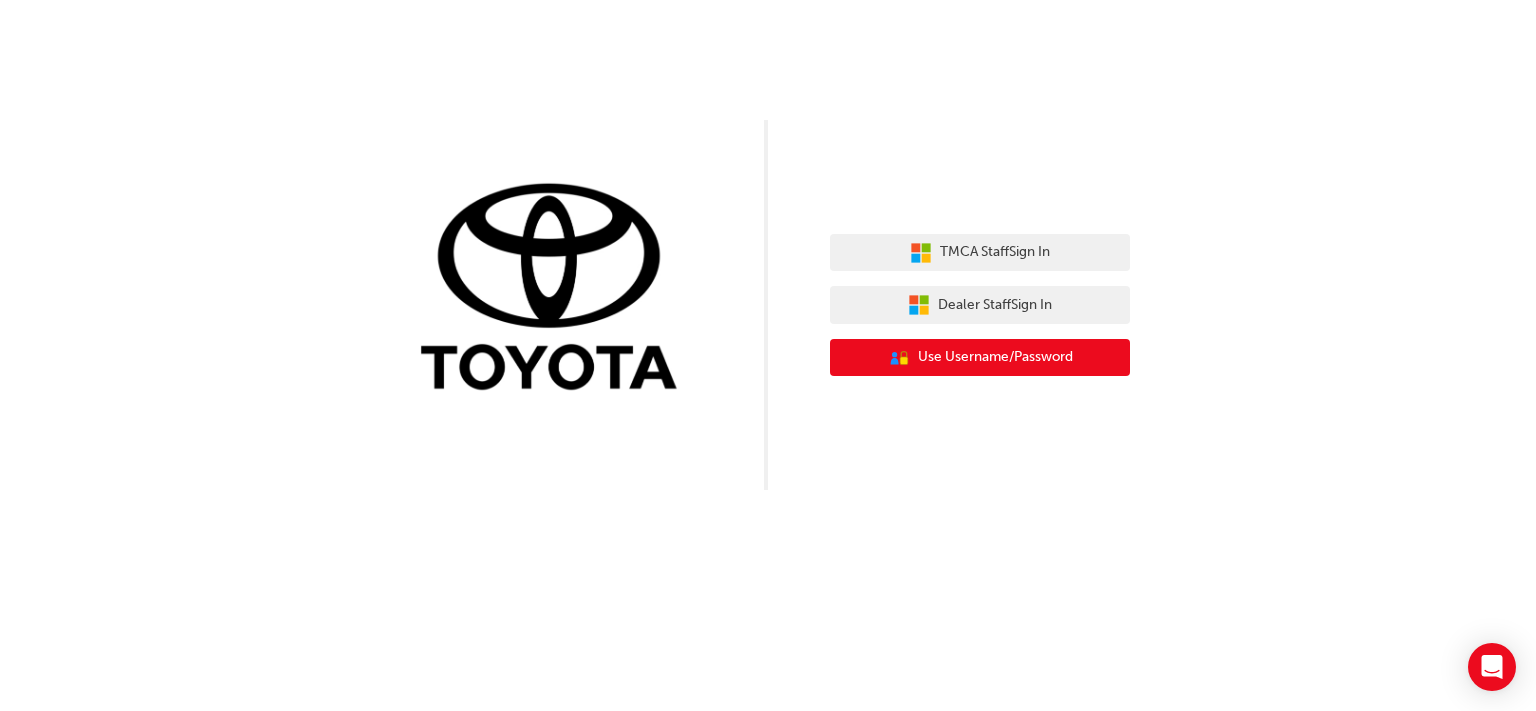 click on "Use Username/Password" at bounding box center [995, 357] 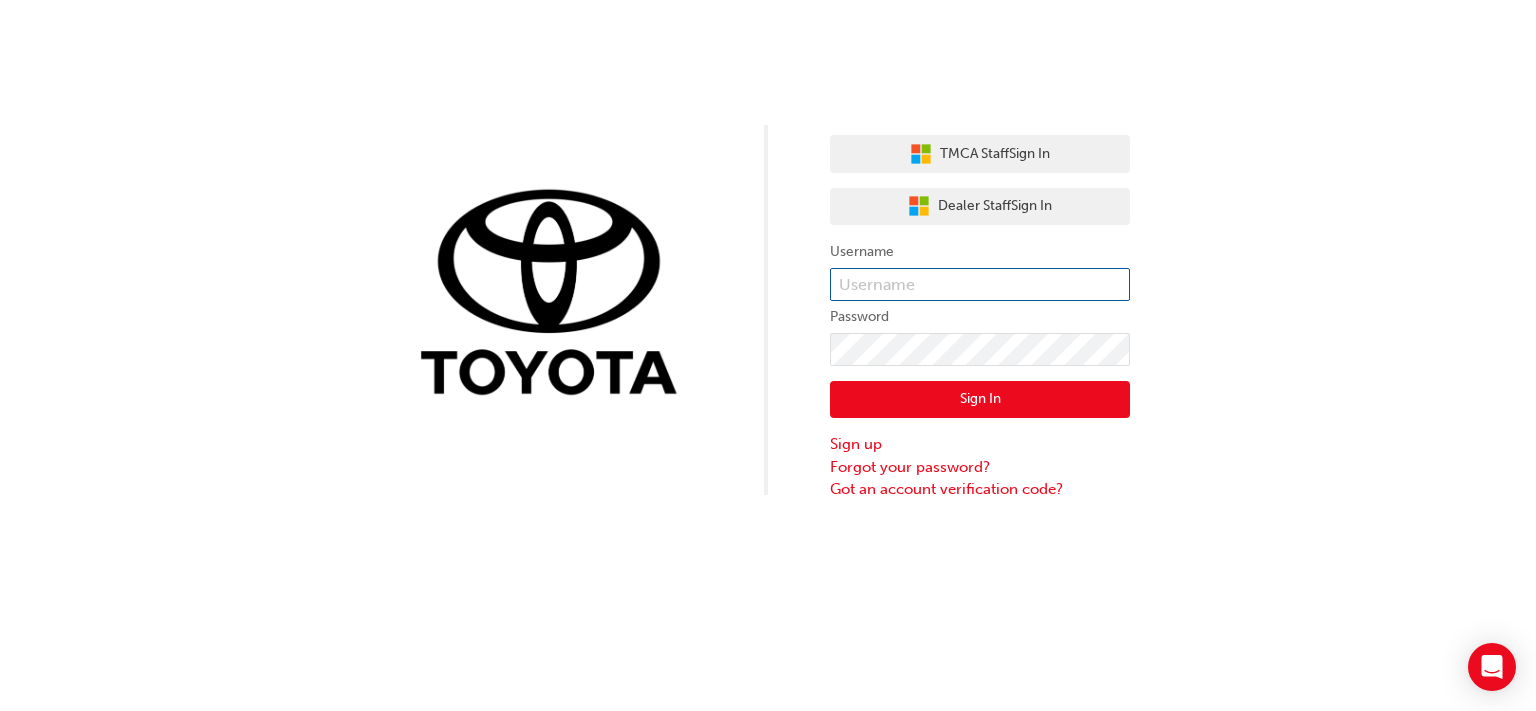 click at bounding box center (980, 285) 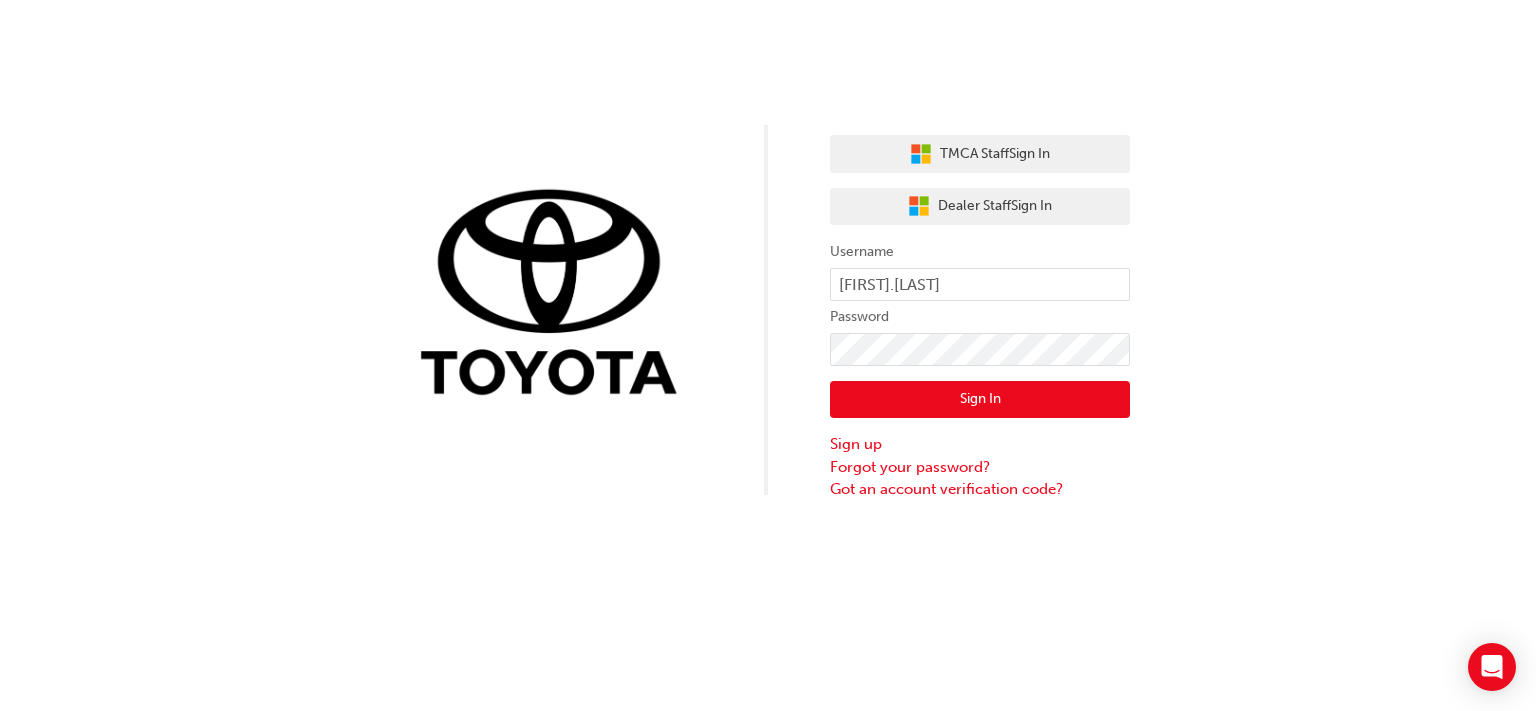 click on "Sign In" at bounding box center (980, 400) 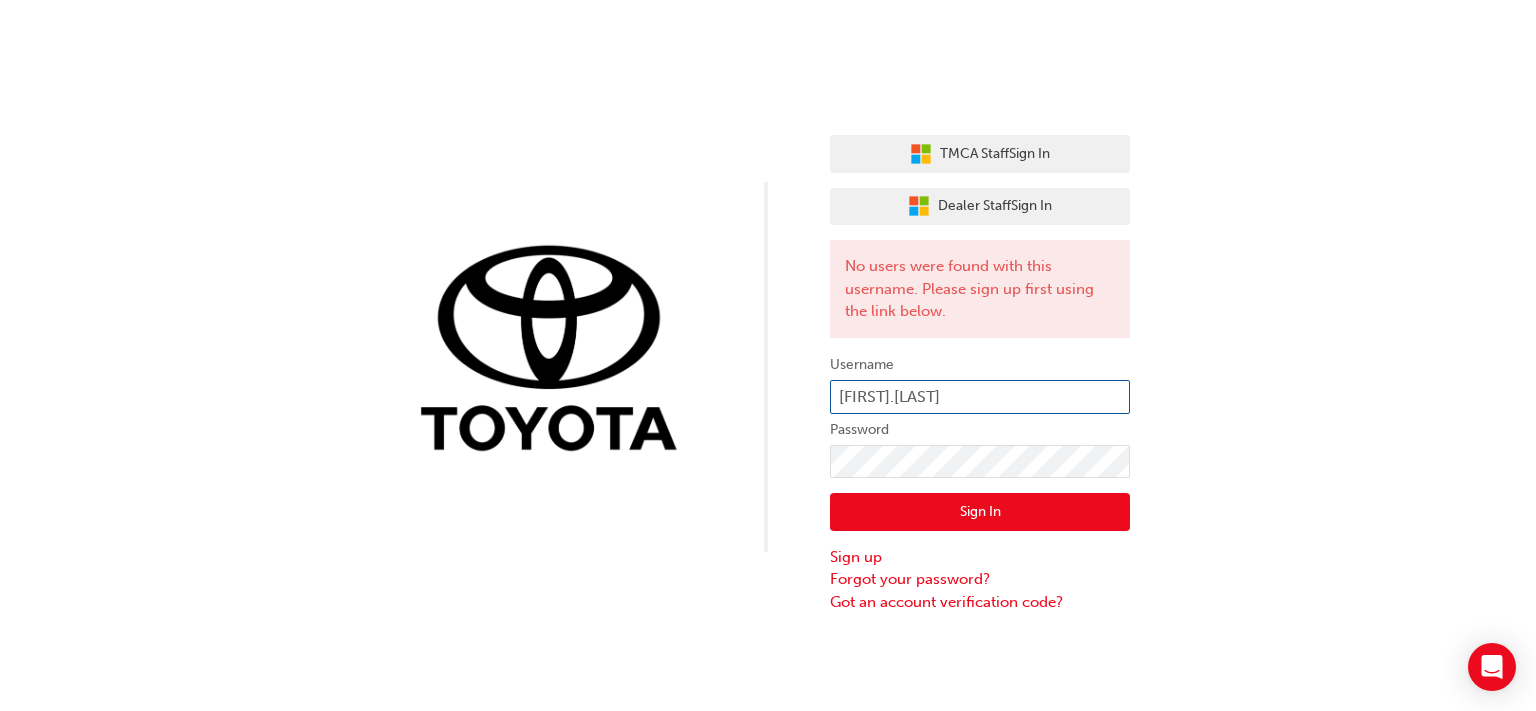 click on "Greg.Walters" at bounding box center [980, 397] 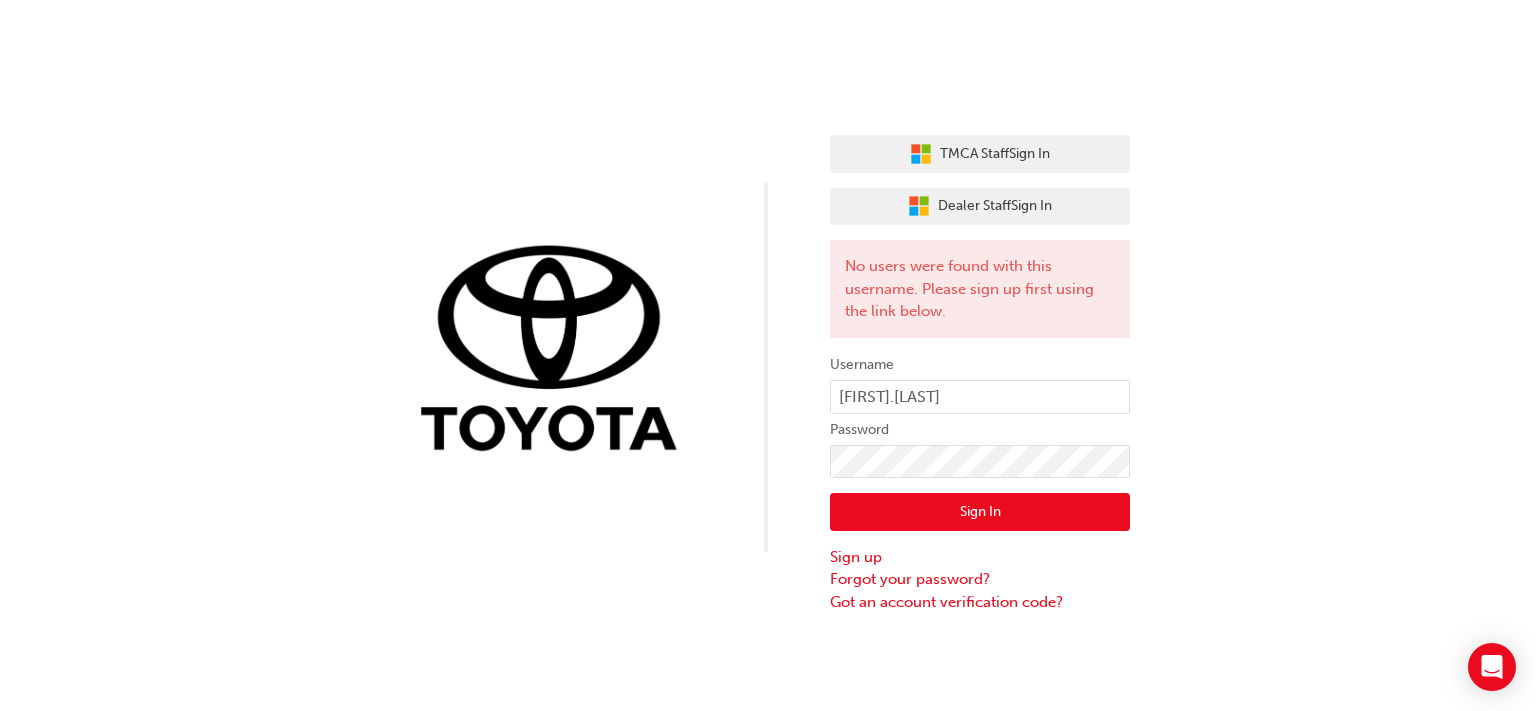 click on "Sign In" at bounding box center (980, 512) 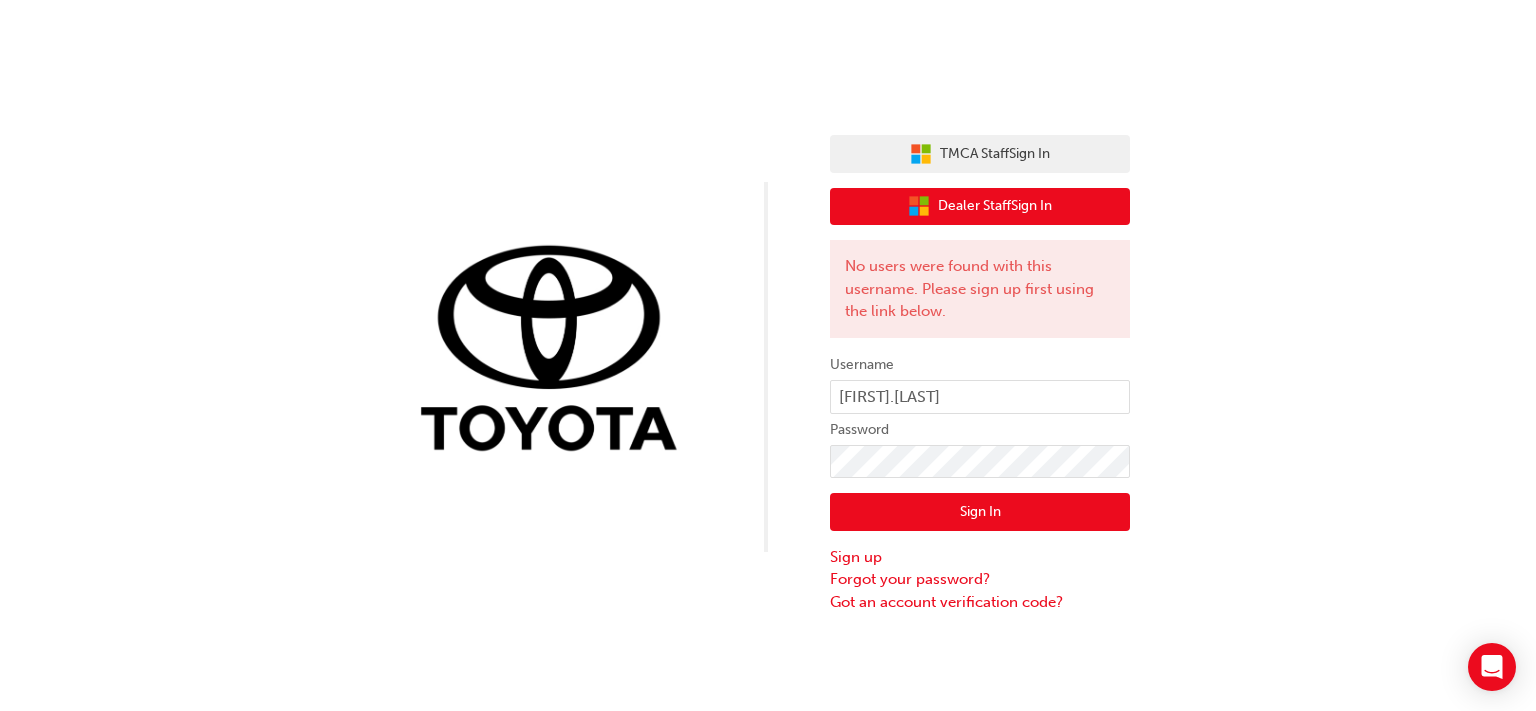 click on "Dealer Staff  Sign In" at bounding box center (995, 206) 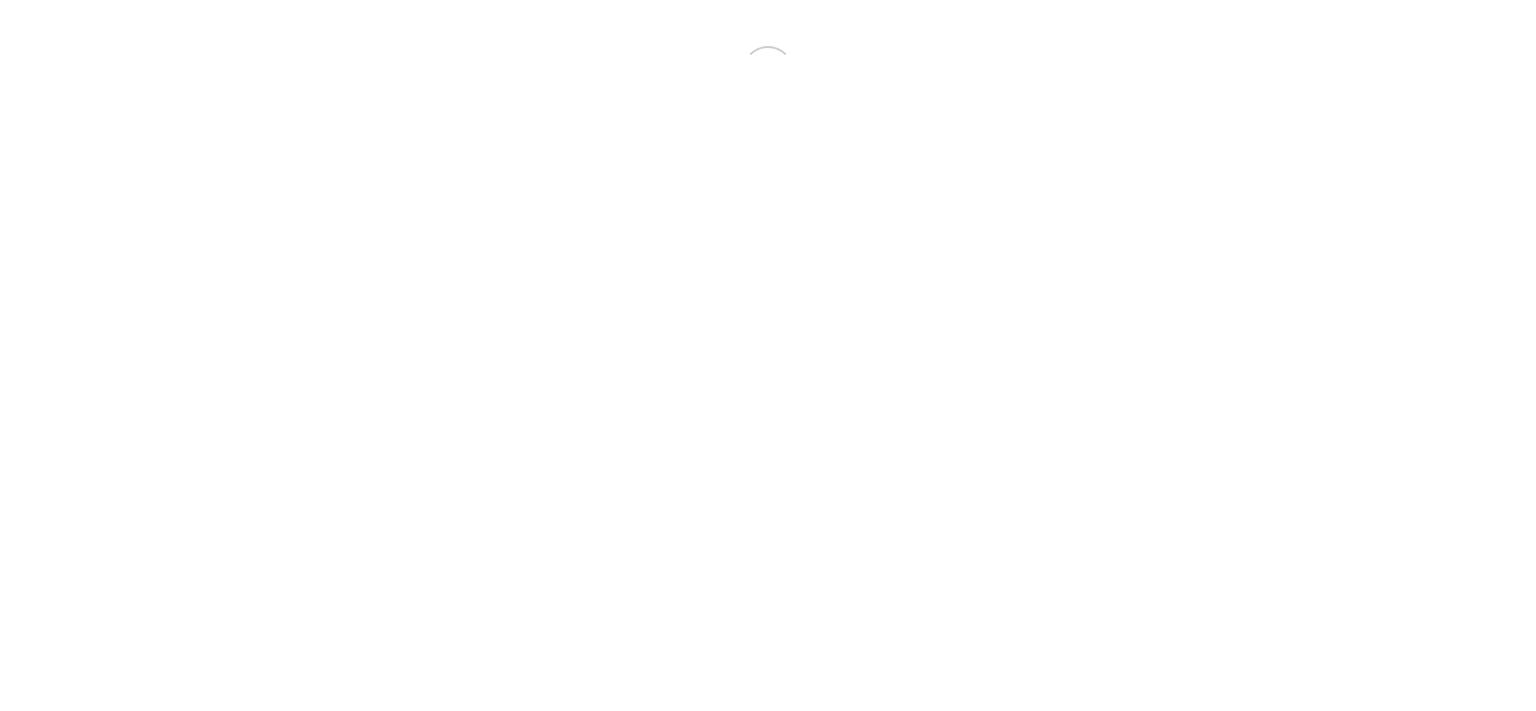 scroll, scrollTop: 0, scrollLeft: 0, axis: both 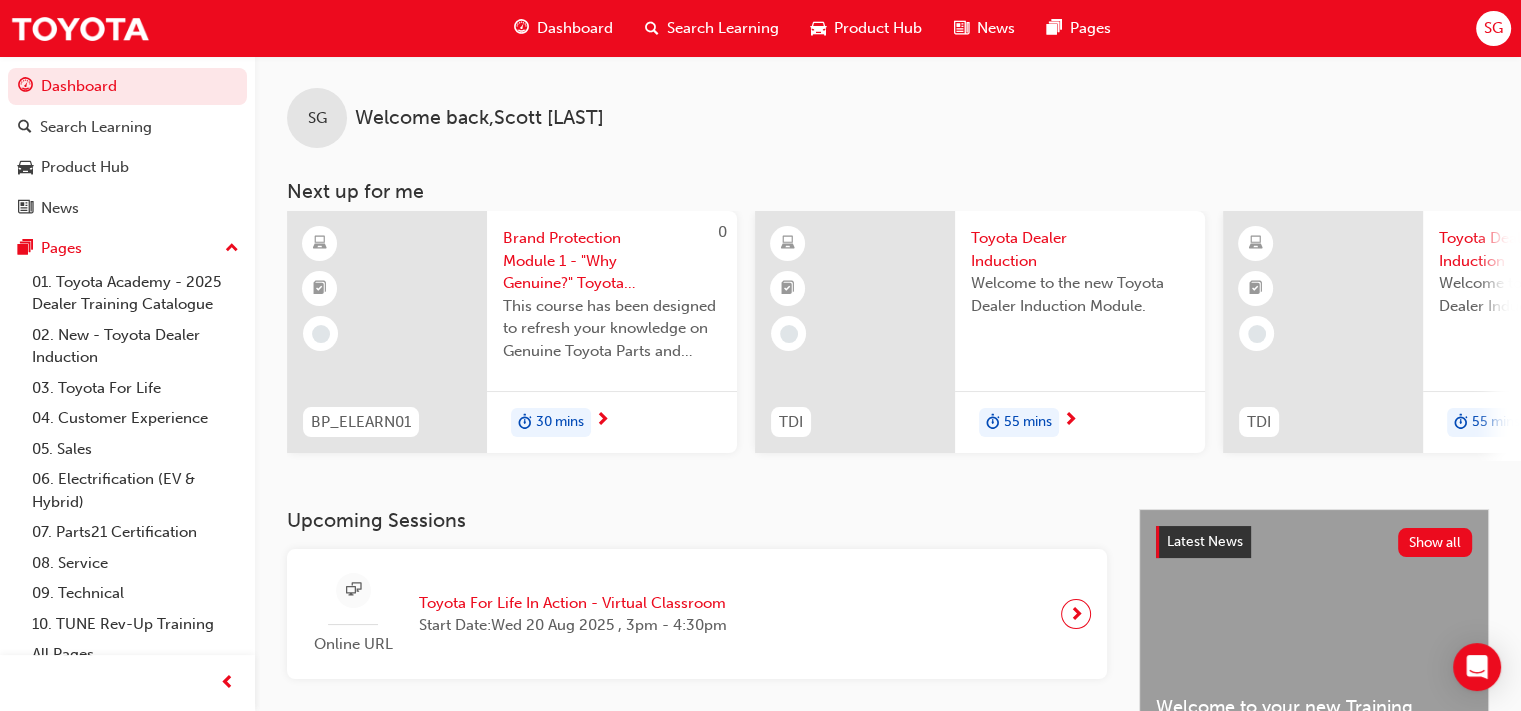 click on "SG" at bounding box center [1493, 28] 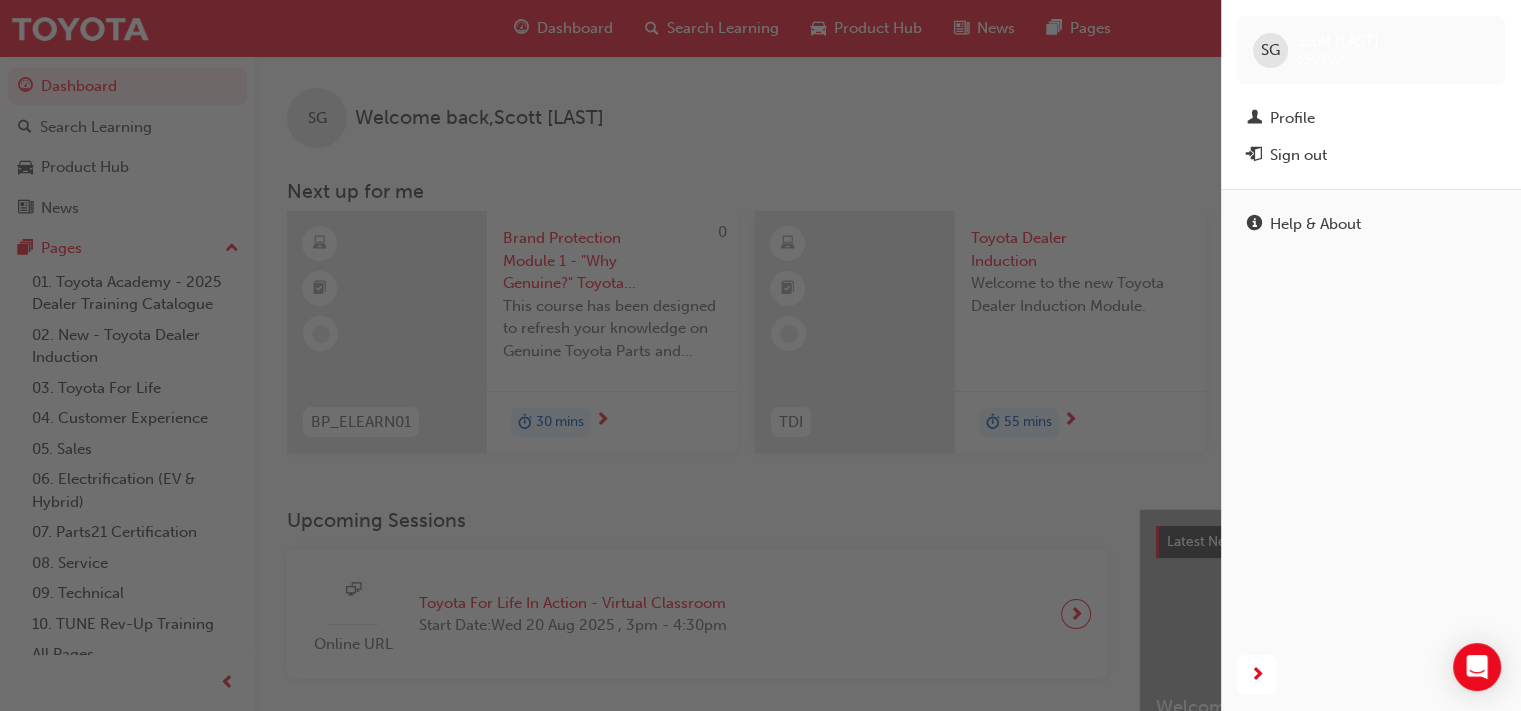 click on "Scott   Goodwin" at bounding box center (1337, 41) 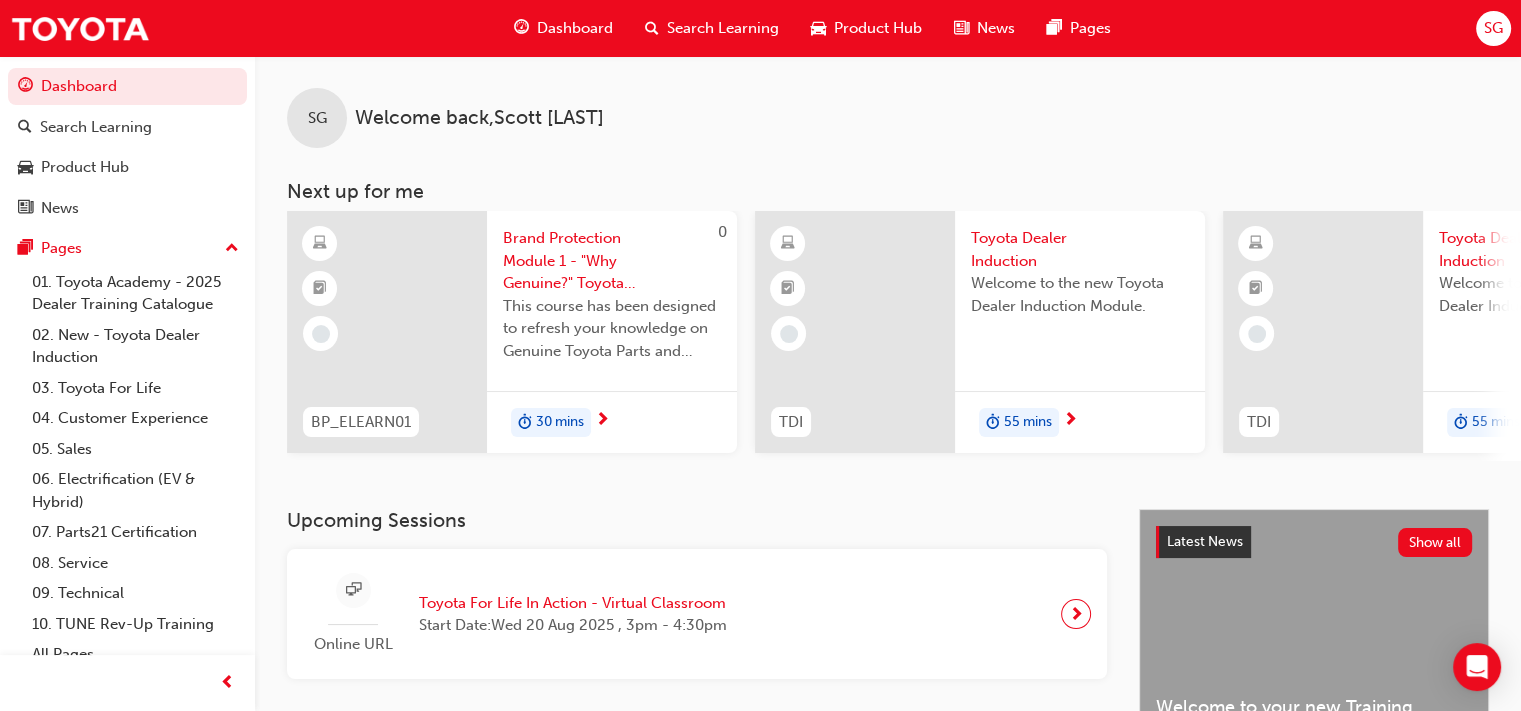 click on "SG" at bounding box center (1493, 28) 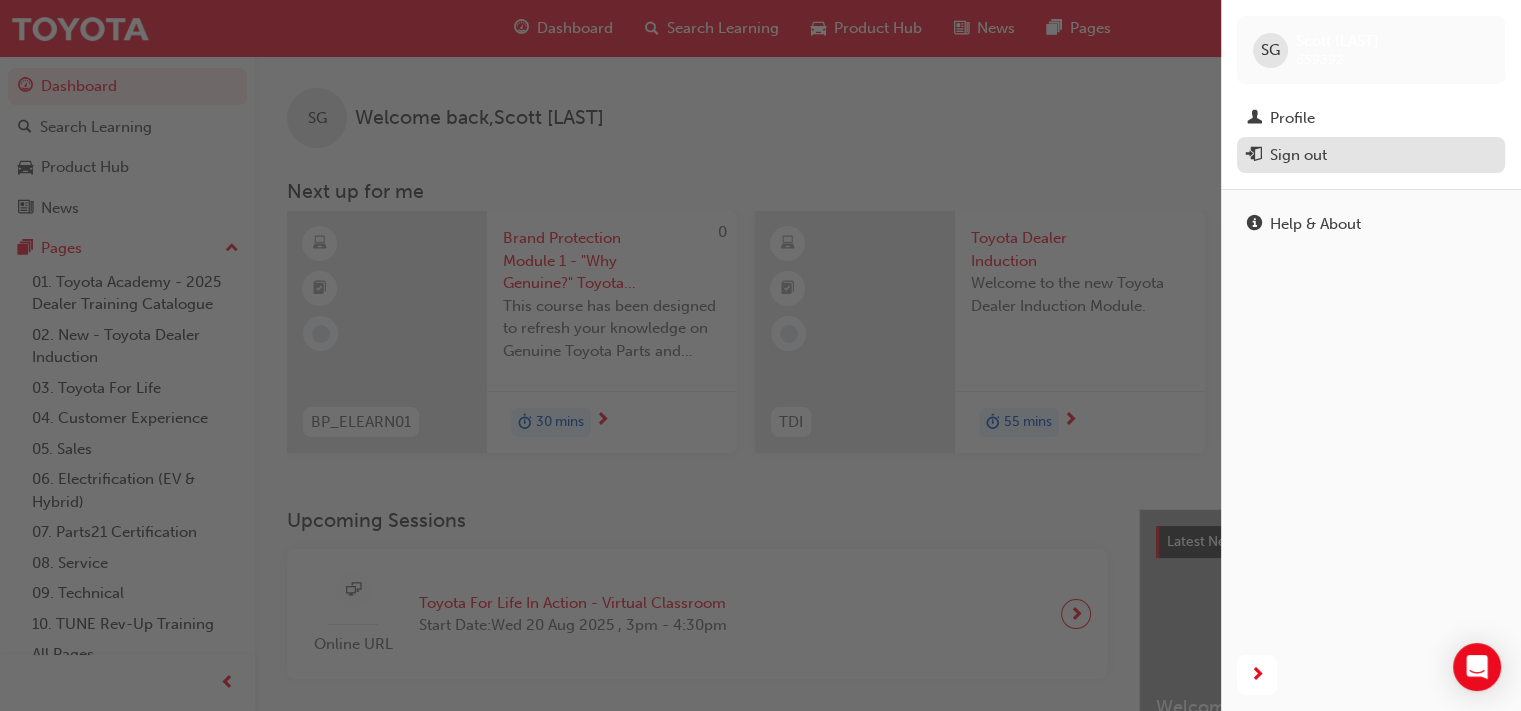 click on "Sign out" at bounding box center [1298, 155] 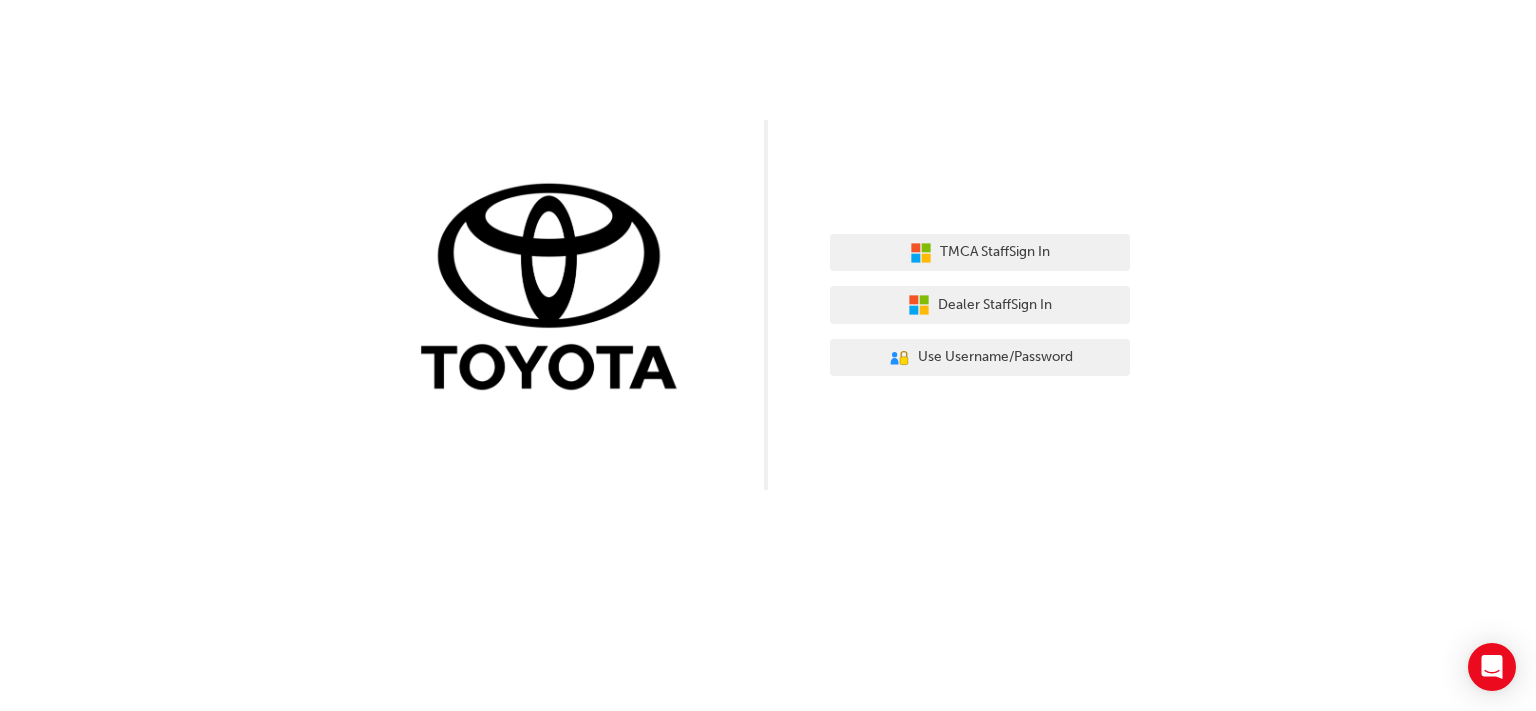 scroll, scrollTop: 0, scrollLeft: 0, axis: both 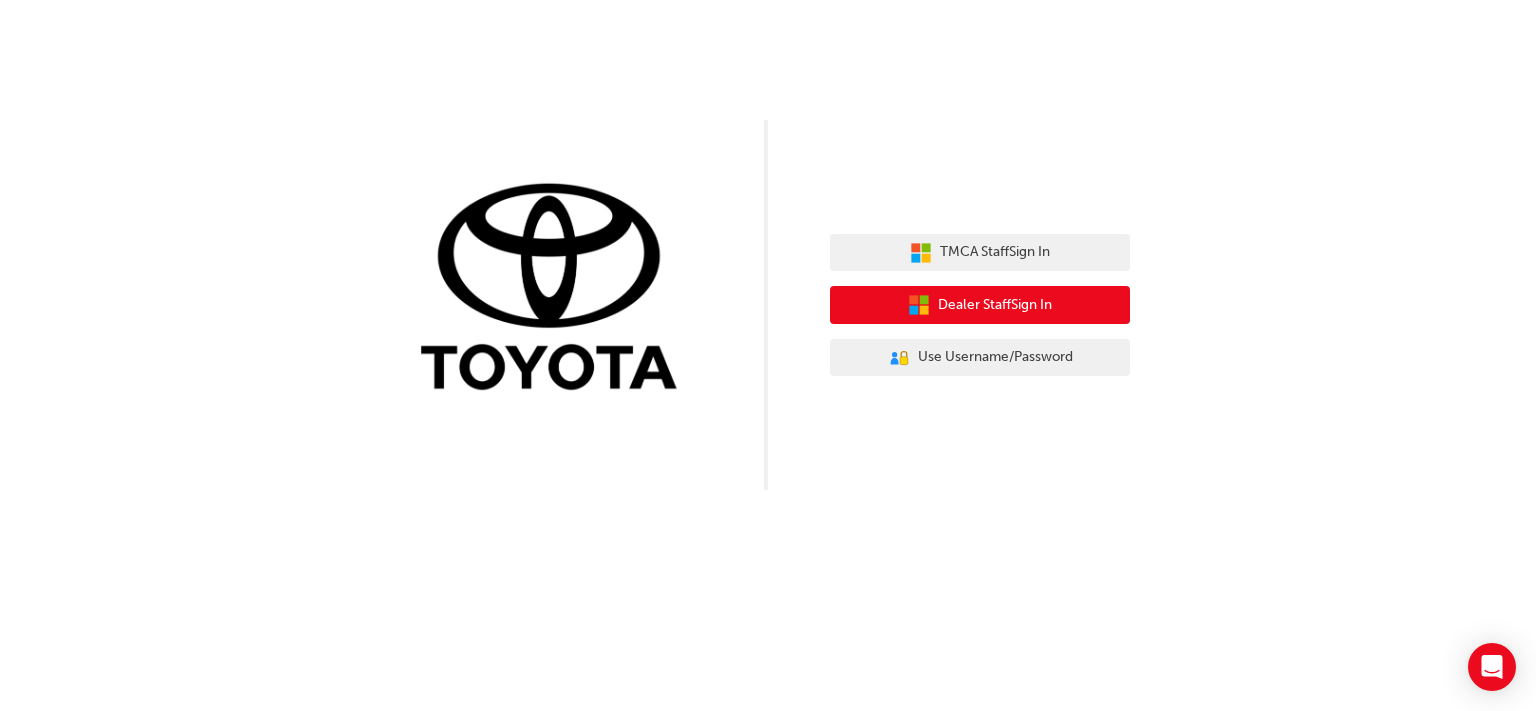 click on "Dealer Staff  Sign In" at bounding box center (995, 305) 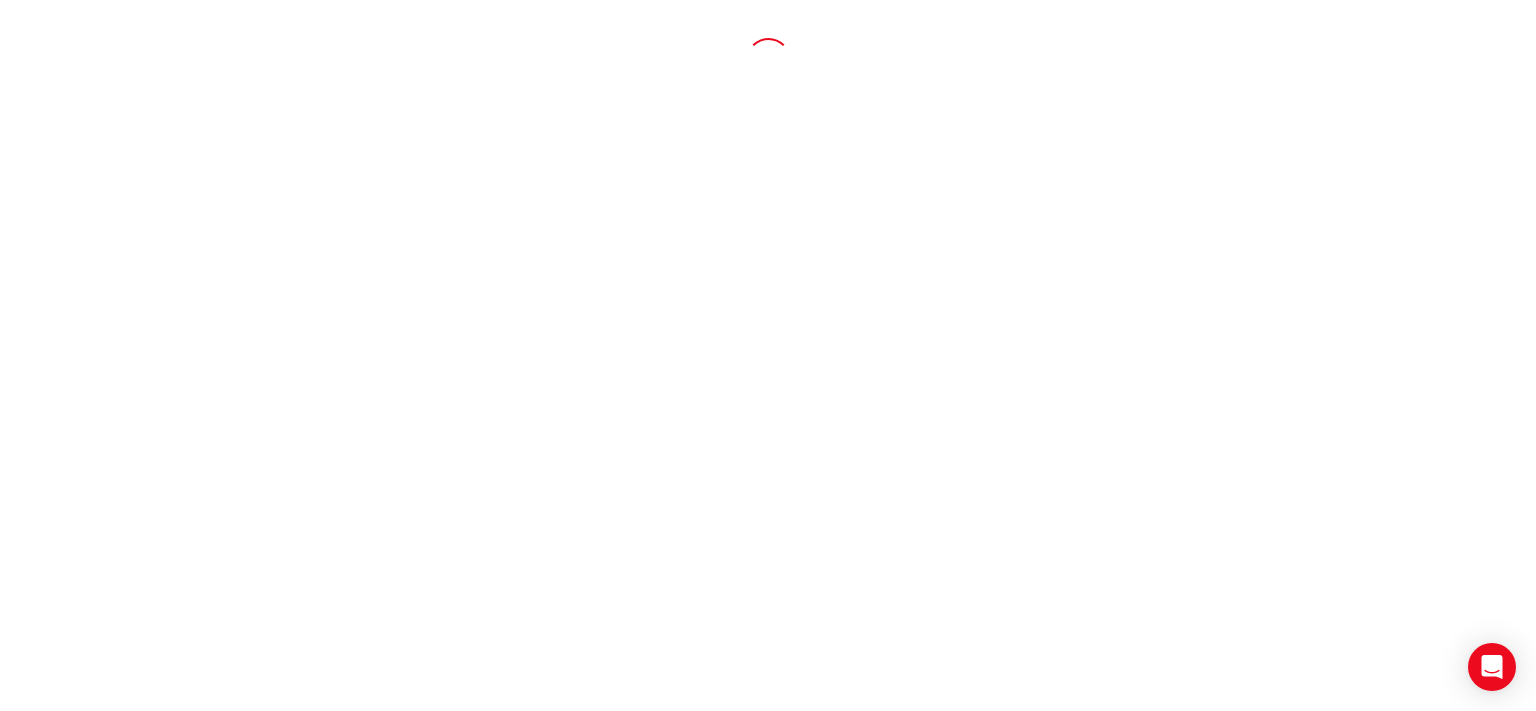 scroll, scrollTop: 0, scrollLeft: 0, axis: both 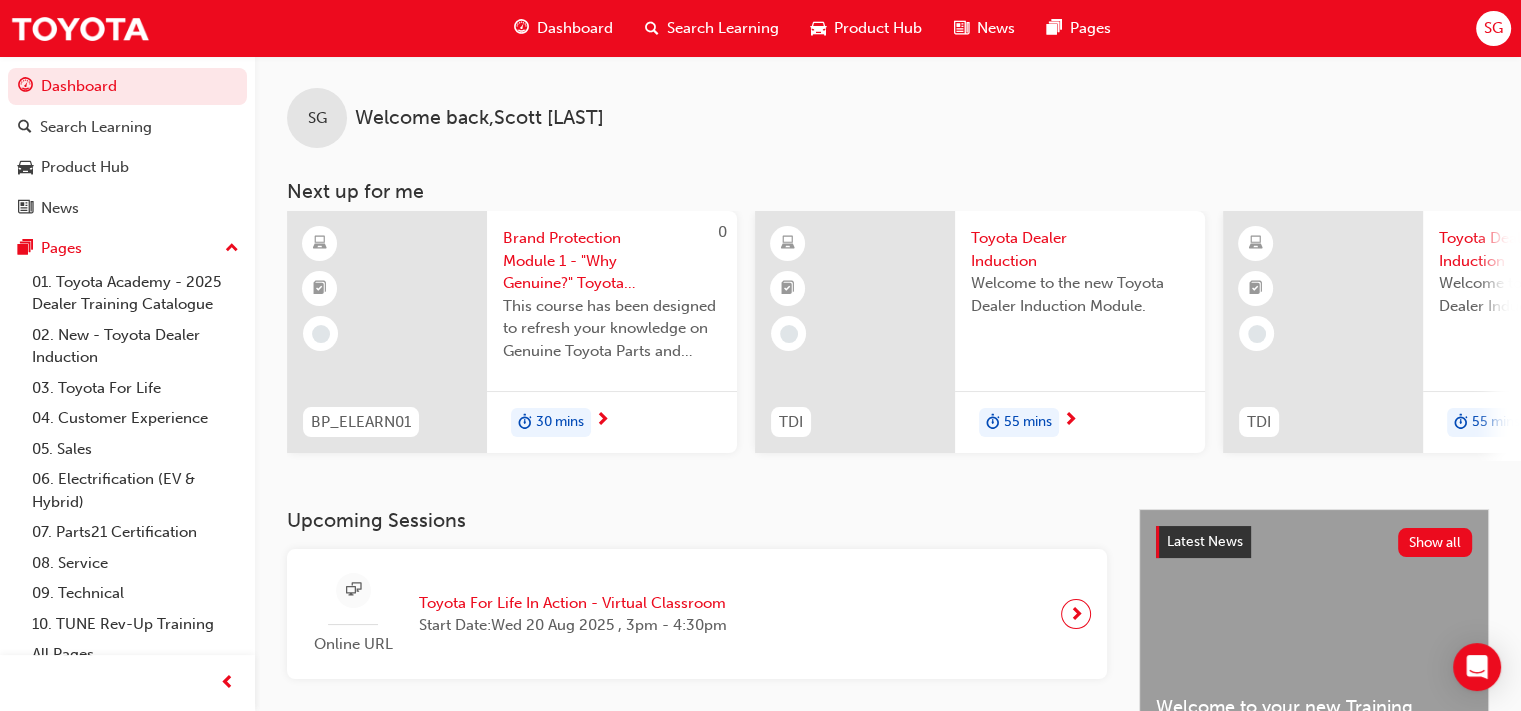 click on "SG" at bounding box center [1493, 28] 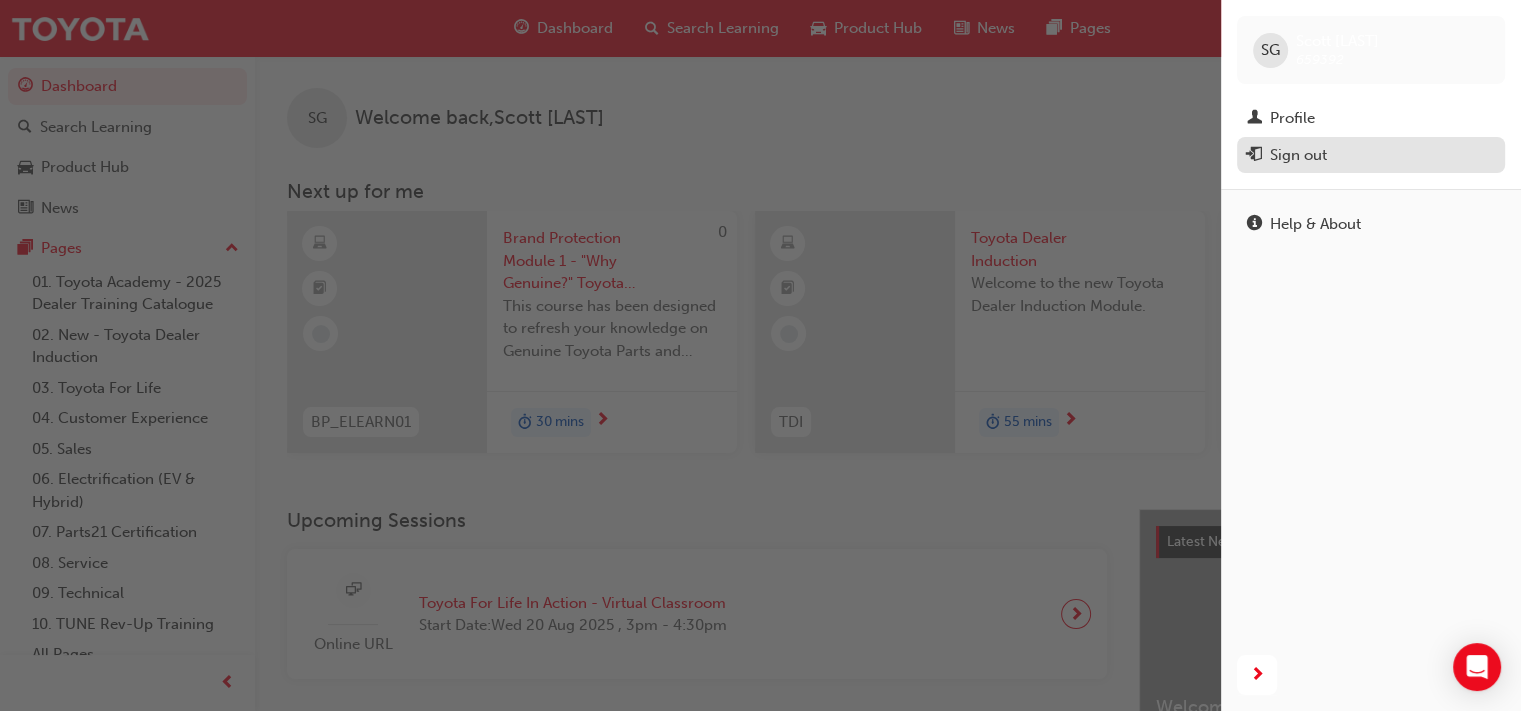 click on "Sign out" at bounding box center [1371, 155] 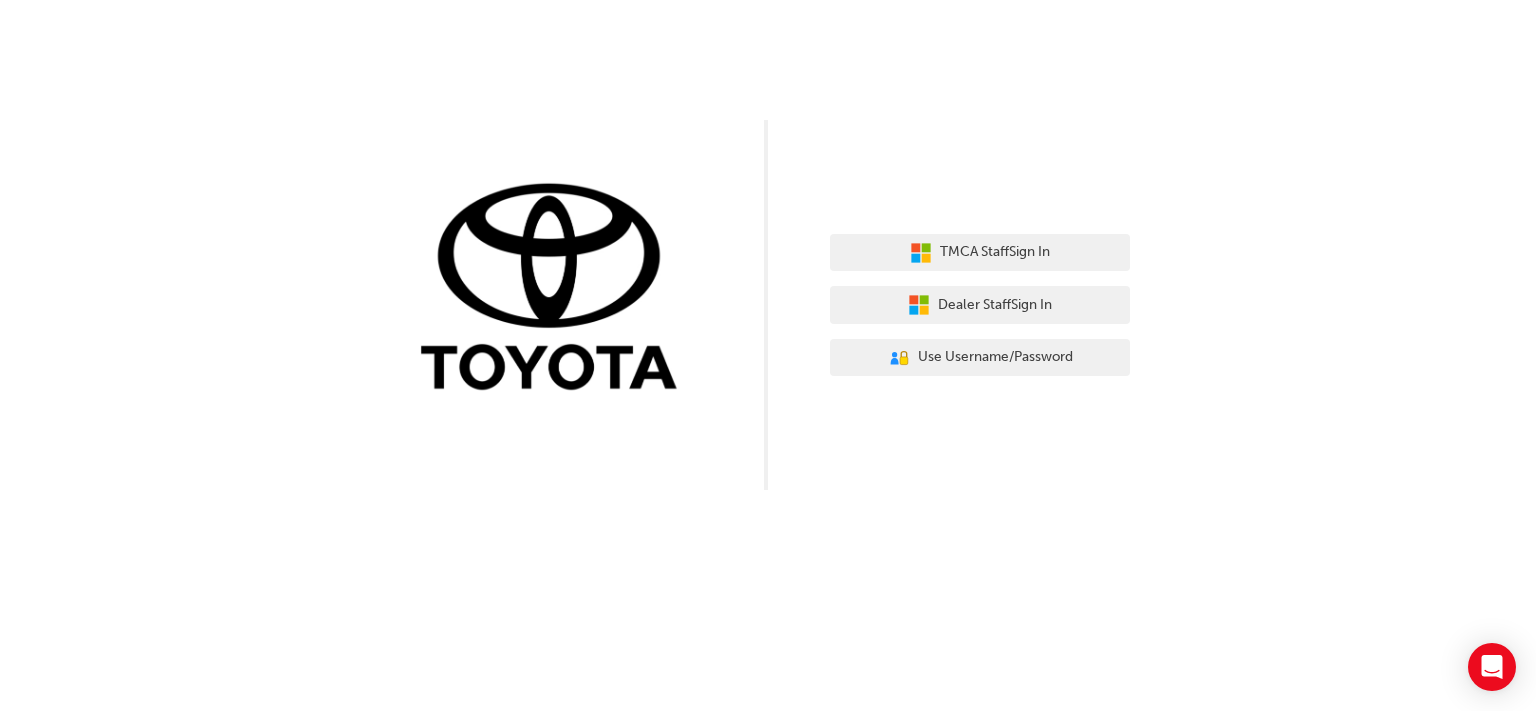 scroll, scrollTop: 0, scrollLeft: 0, axis: both 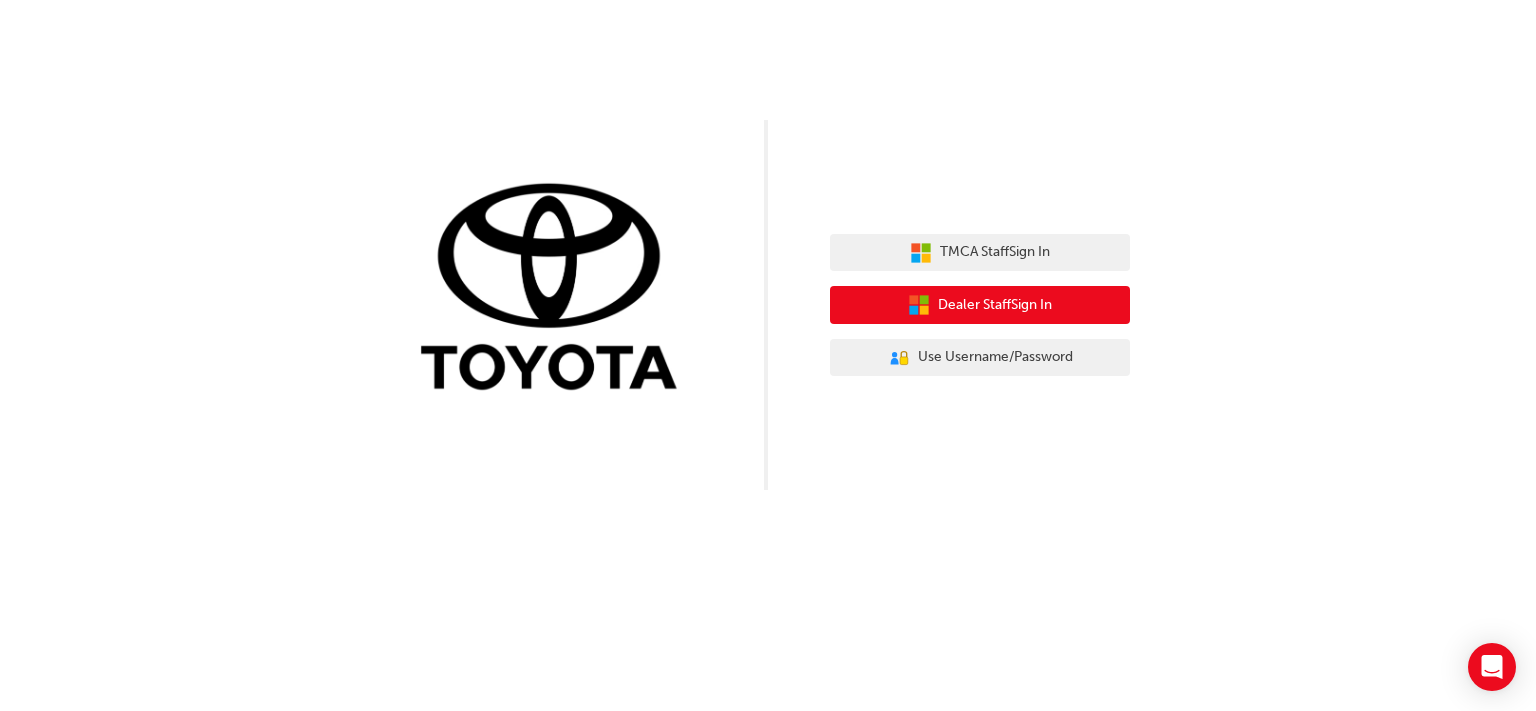 click on "Dealer Staff  Sign In" at bounding box center (995, 305) 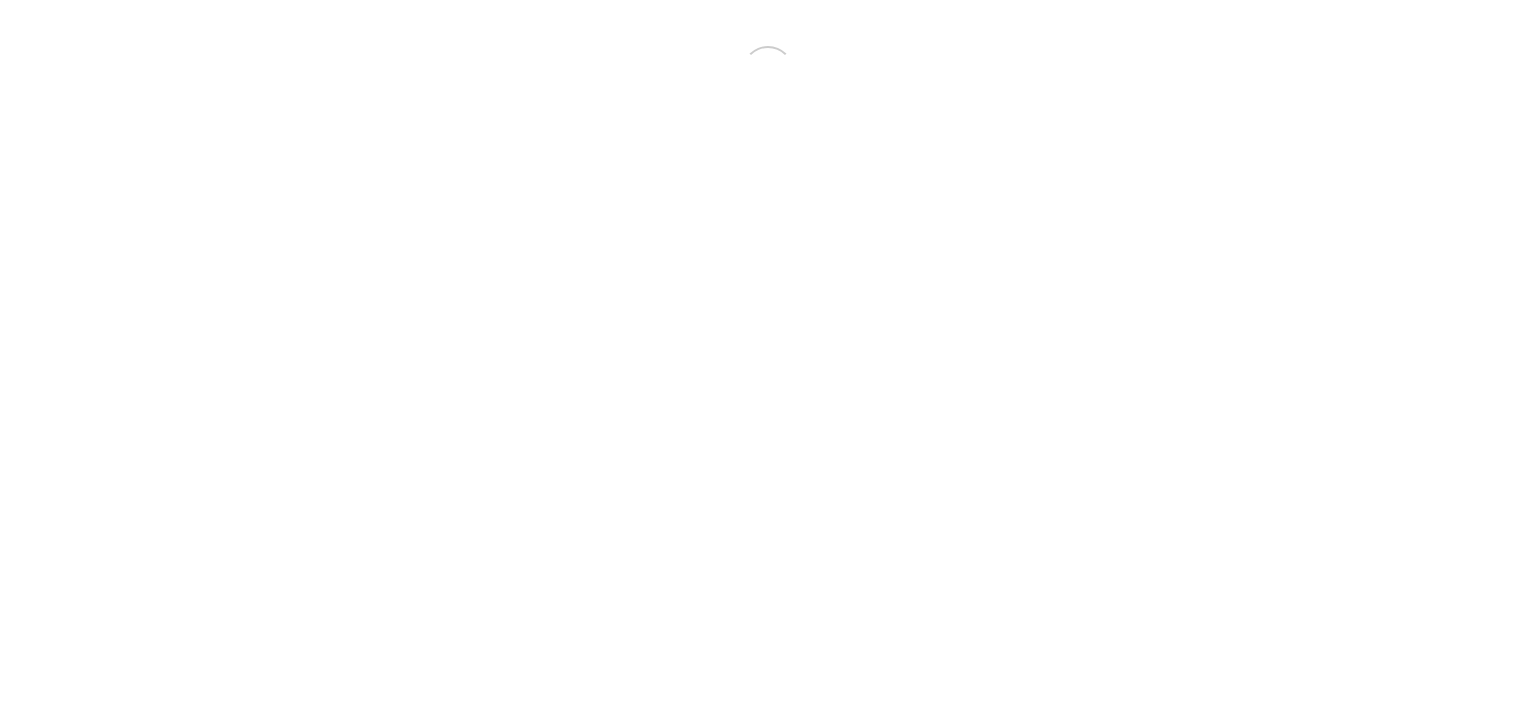 scroll, scrollTop: 0, scrollLeft: 0, axis: both 